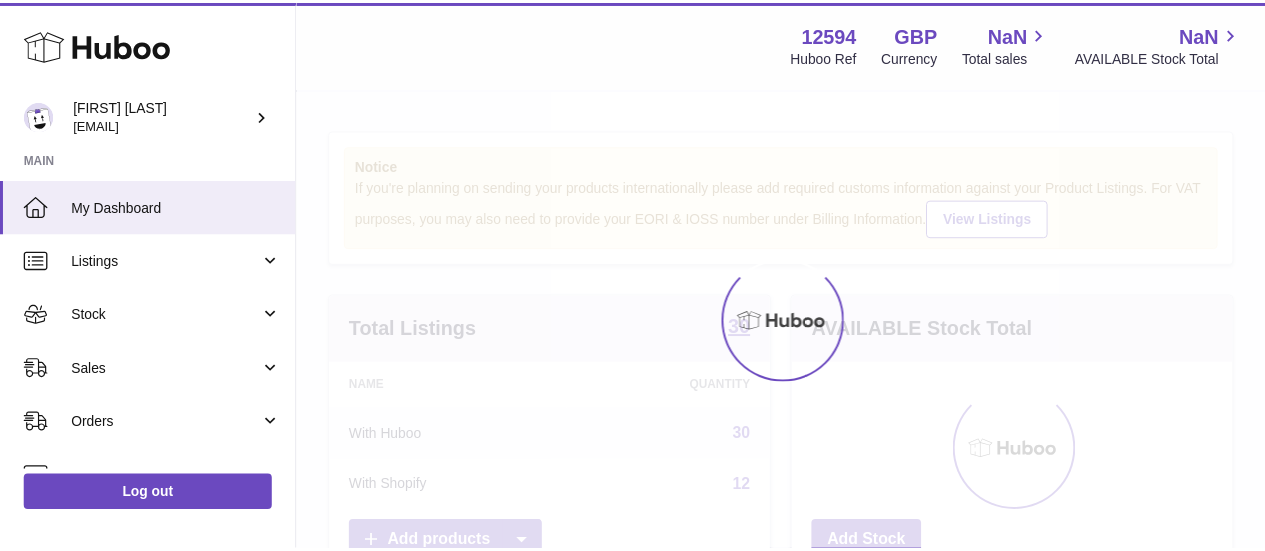 scroll, scrollTop: 0, scrollLeft: 0, axis: both 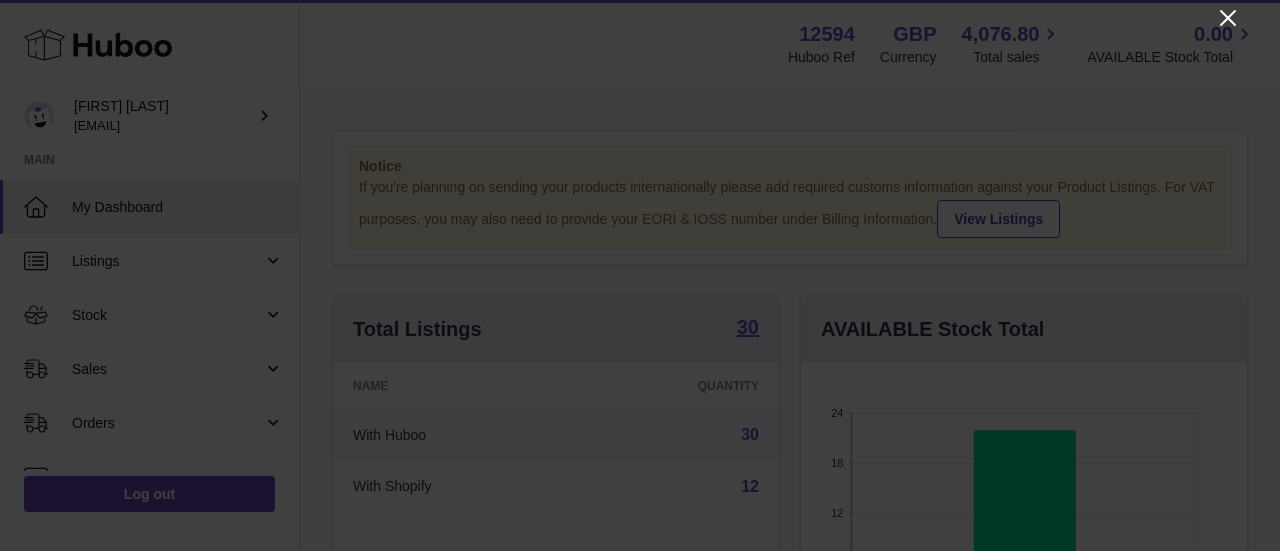 click 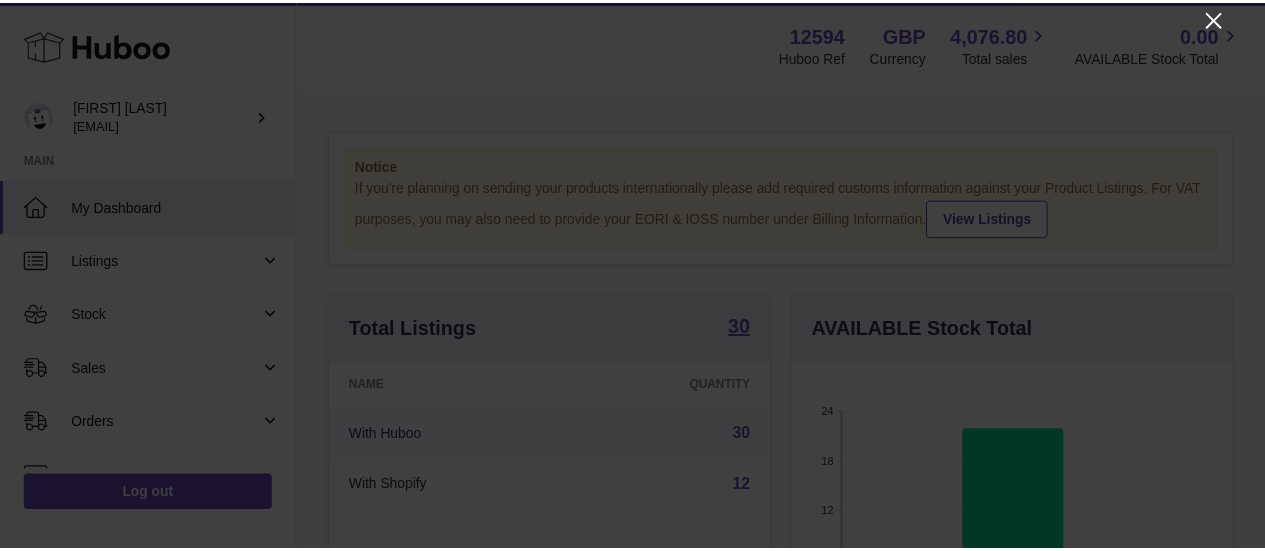 scroll, scrollTop: 312, scrollLeft: 438, axis: both 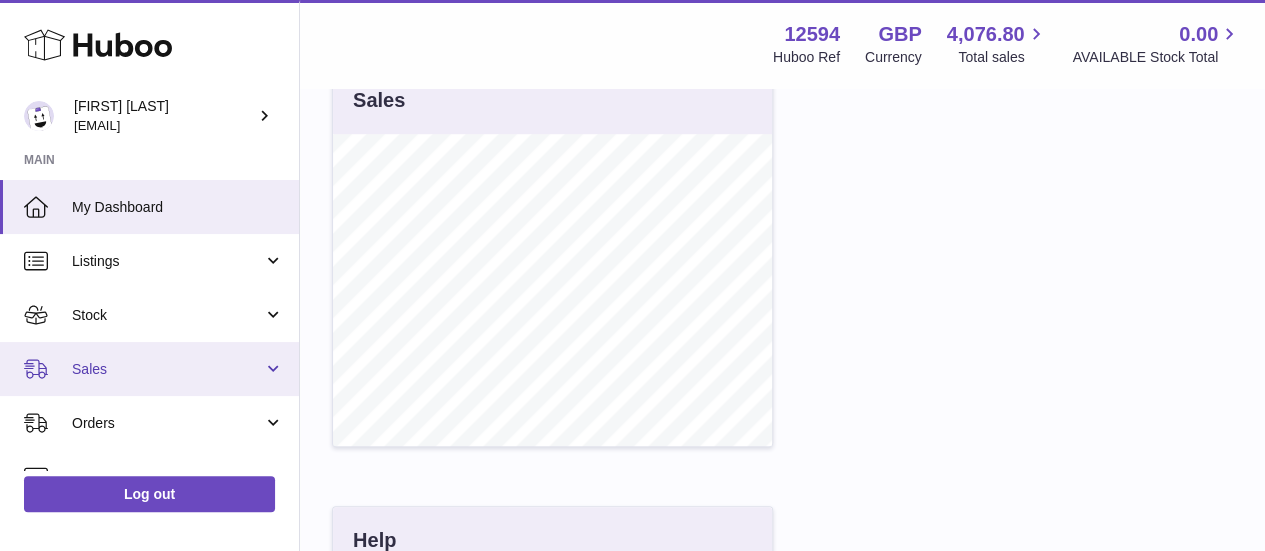 click on "Sales" at bounding box center (167, 369) 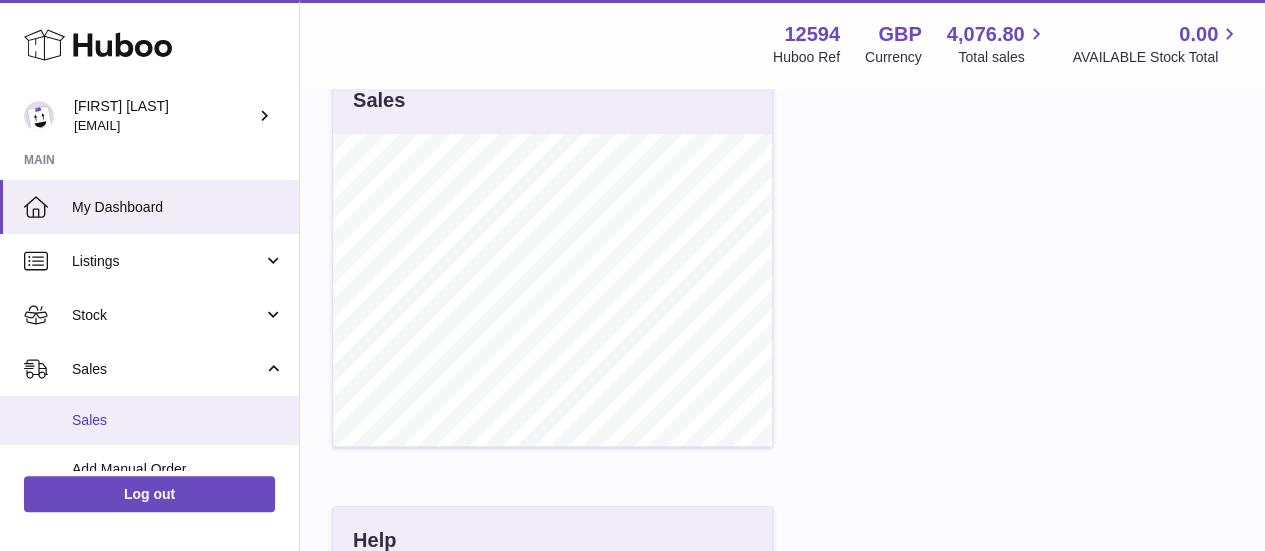 click on "Sales" at bounding box center (178, 420) 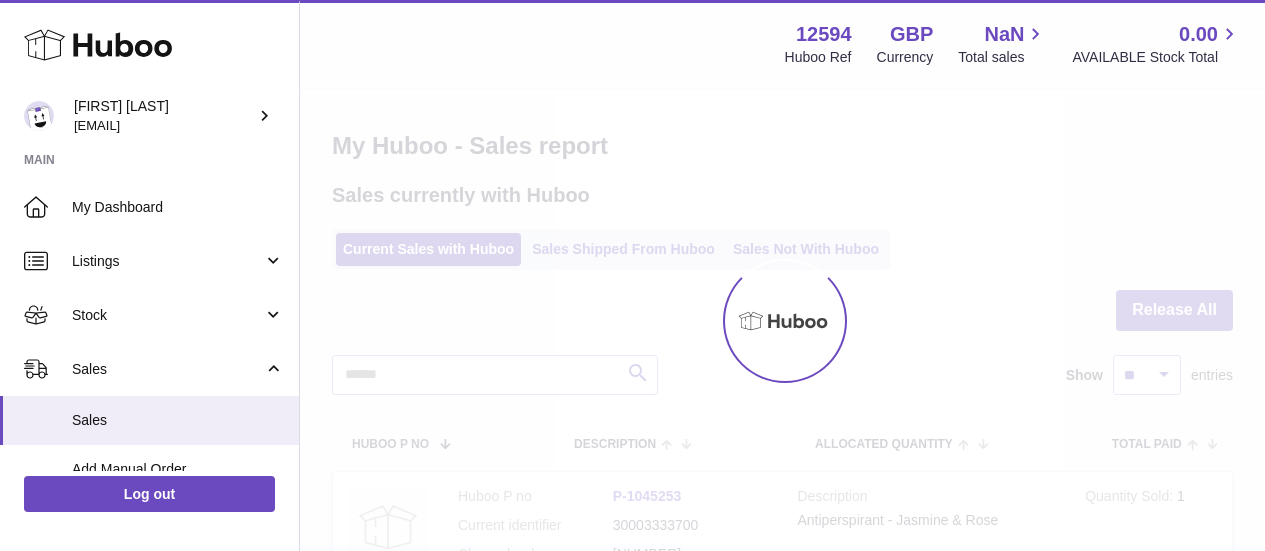 scroll, scrollTop: 0, scrollLeft: 0, axis: both 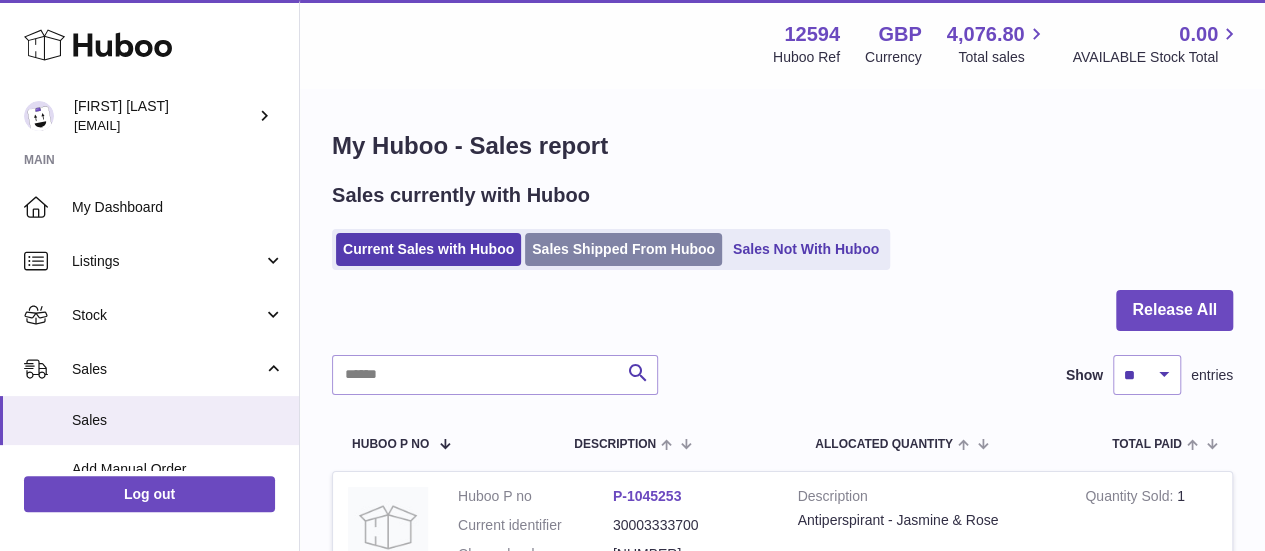 click on "Sales Shipped From Huboo" at bounding box center [623, 249] 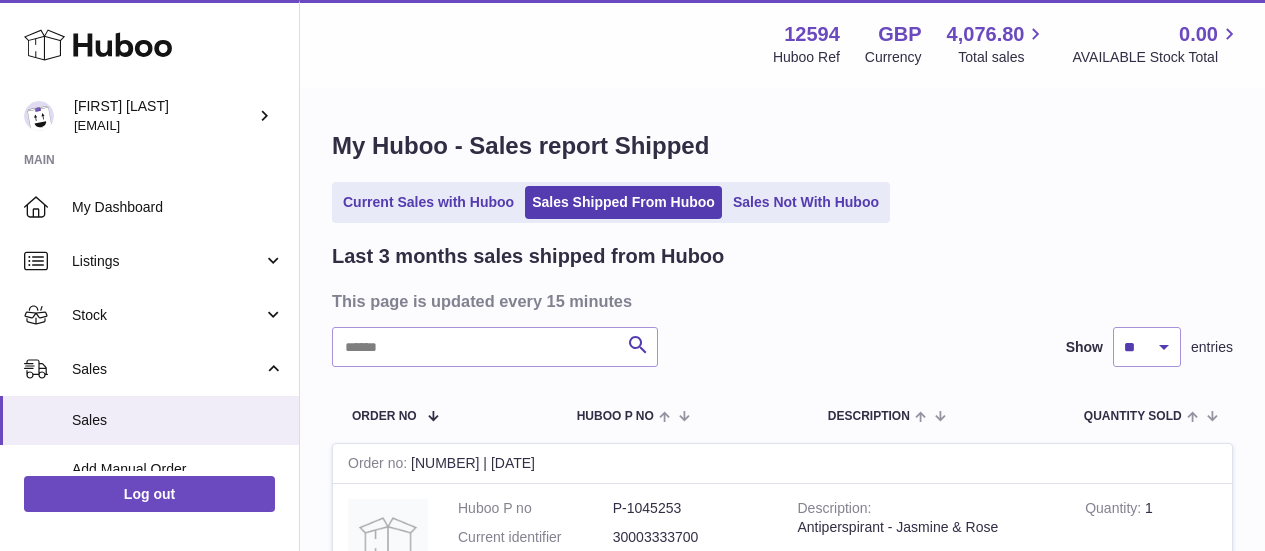 scroll, scrollTop: 0, scrollLeft: 0, axis: both 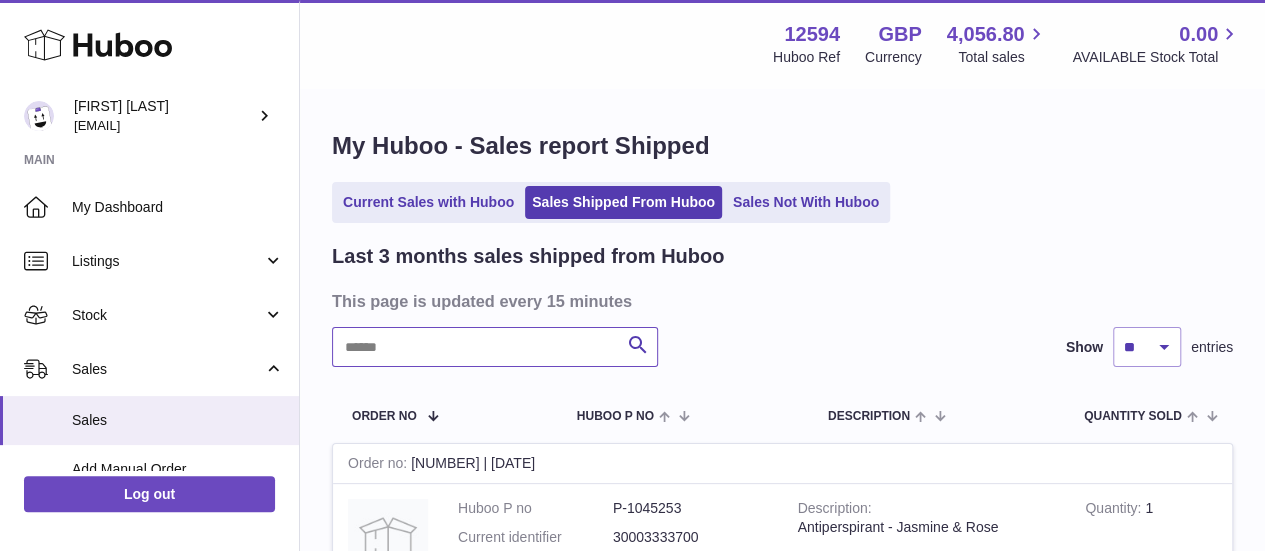 click at bounding box center (495, 347) 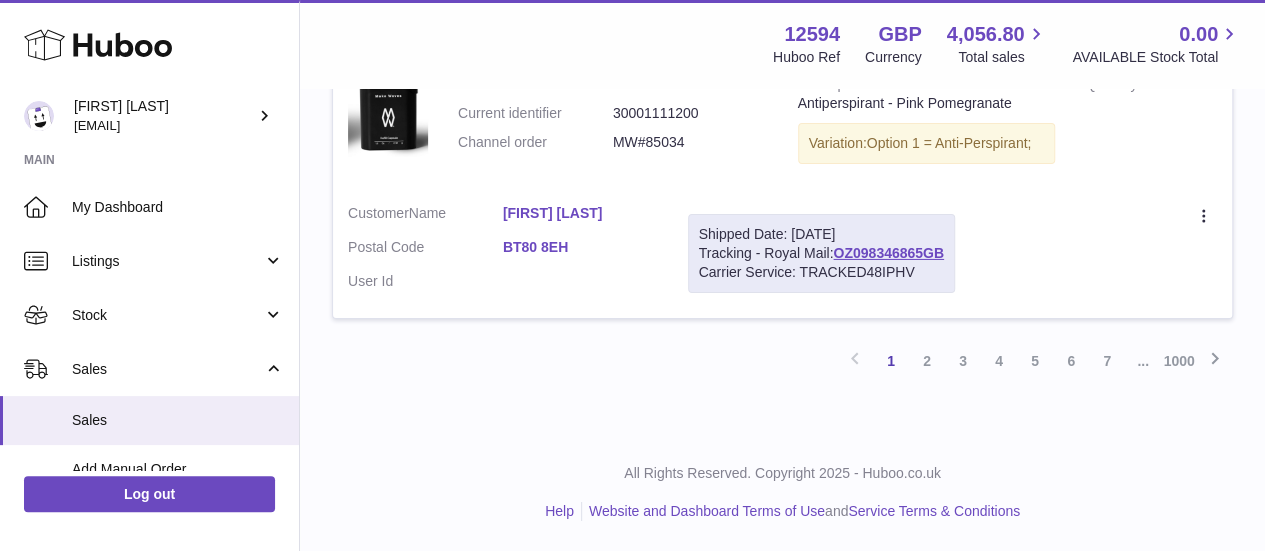 scroll, scrollTop: 3370, scrollLeft: 0, axis: vertical 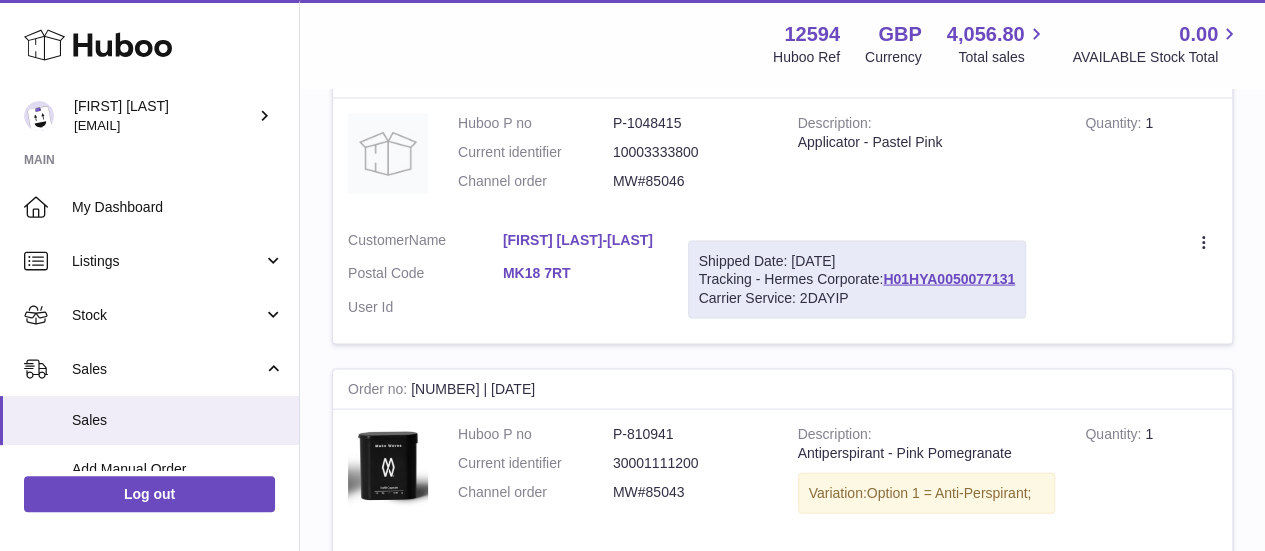 drag, startPoint x: 973, startPoint y: 179, endPoint x: 787, endPoint y: 177, distance: 186.01076 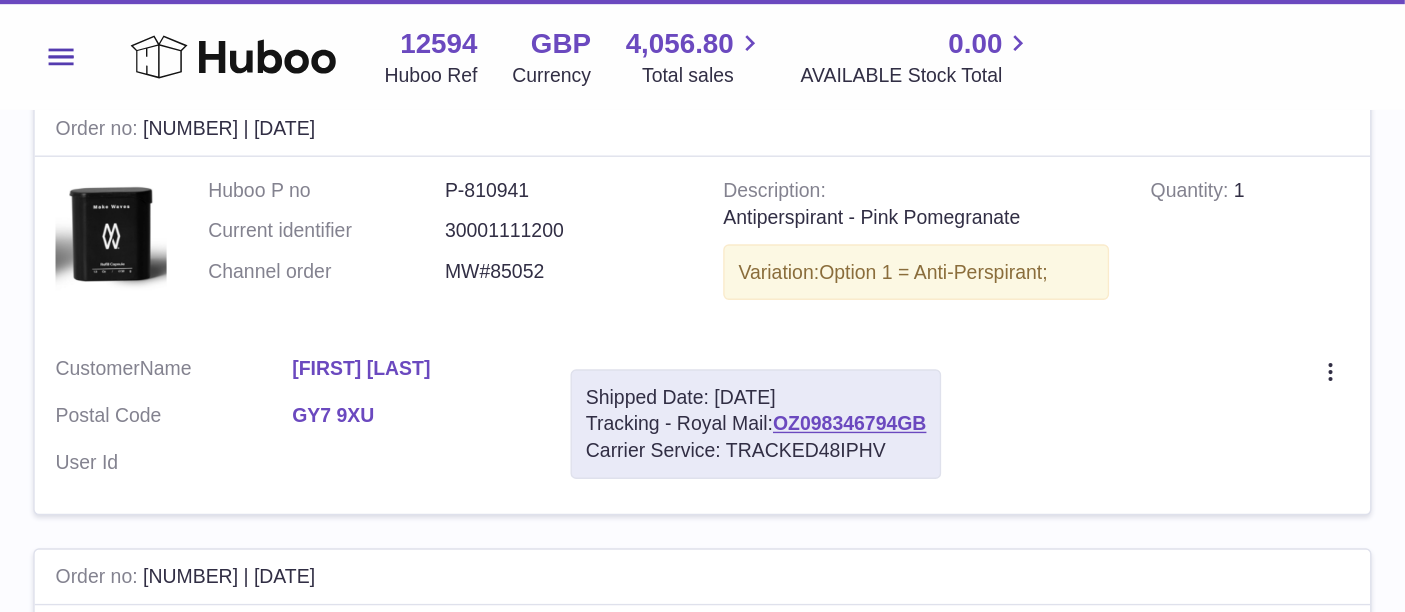 scroll, scrollTop: 0, scrollLeft: 0, axis: both 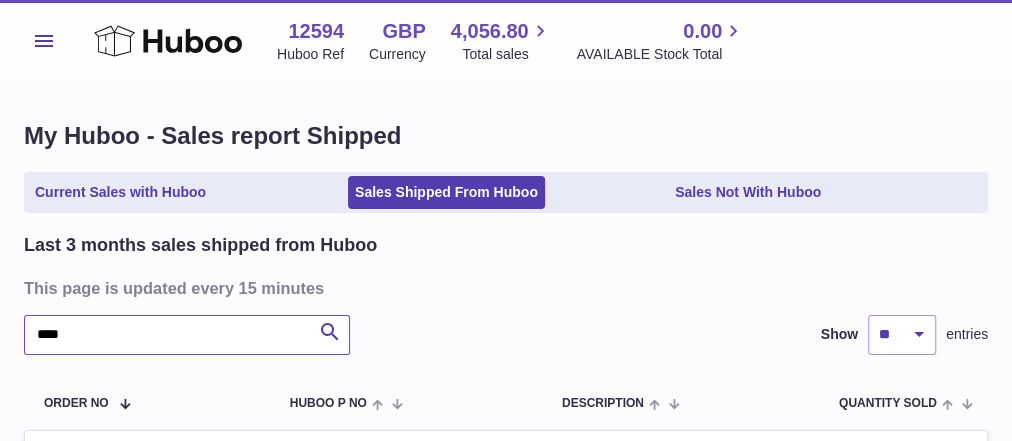 drag, startPoint x: 231, startPoint y: 327, endPoint x: 0, endPoint y: 320, distance: 231.10603 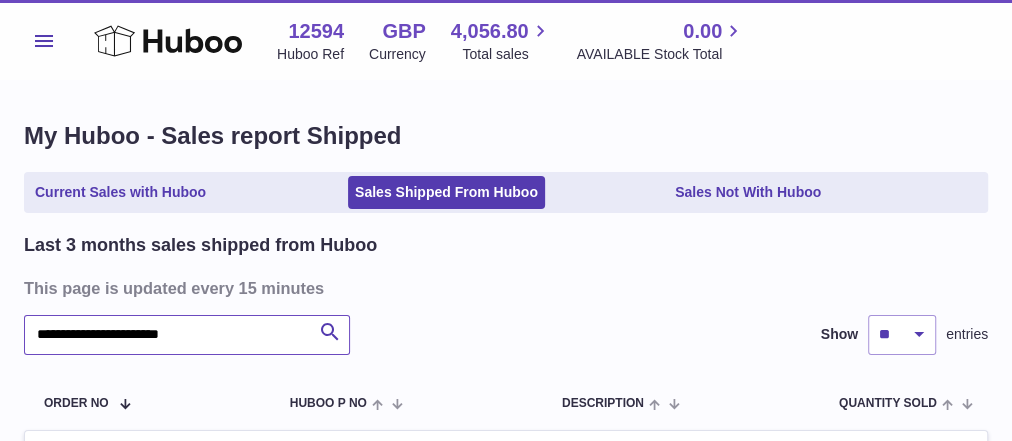 type on "**********" 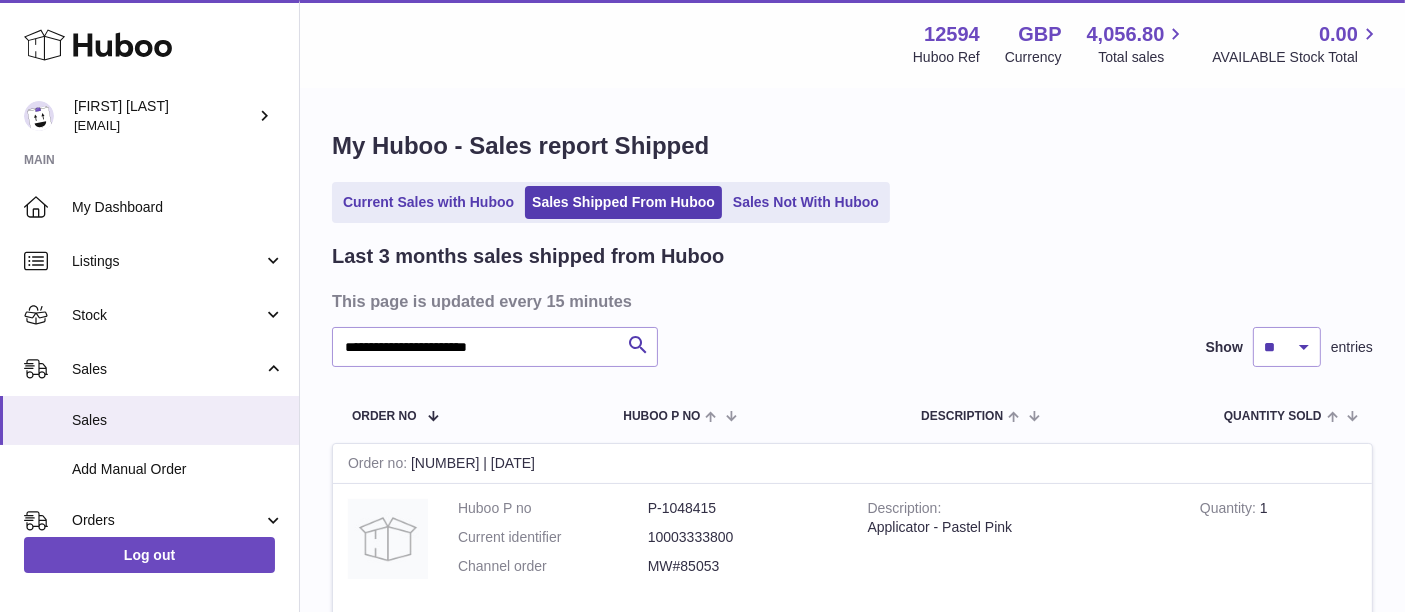 drag, startPoint x: 1008, startPoint y: 1, endPoint x: 794, endPoint y: 315, distance: 379.98947 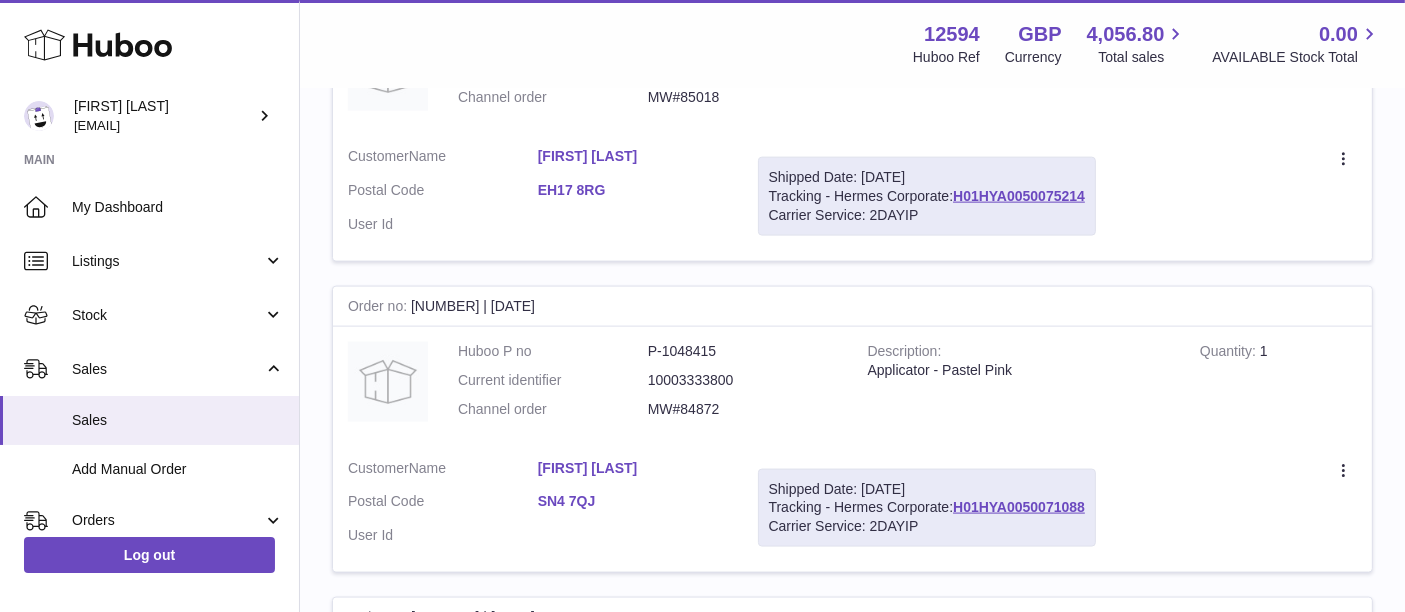 scroll, scrollTop: 3141, scrollLeft: 0, axis: vertical 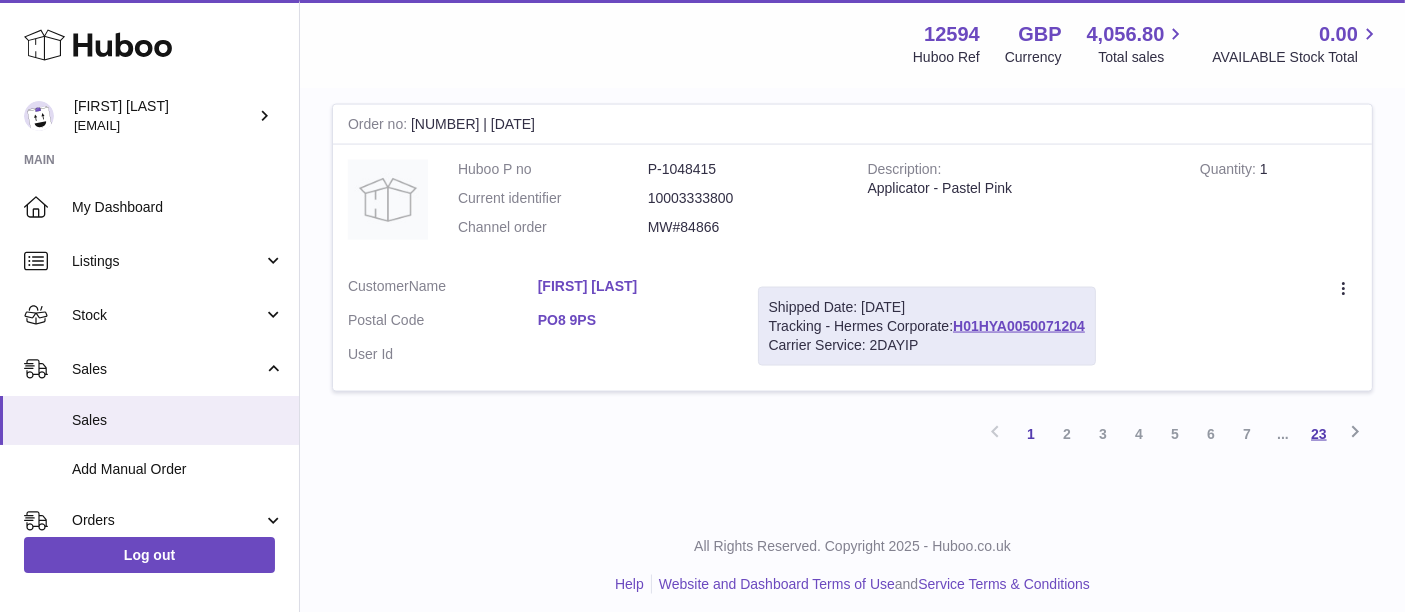 click on "23" at bounding box center (1319, 434) 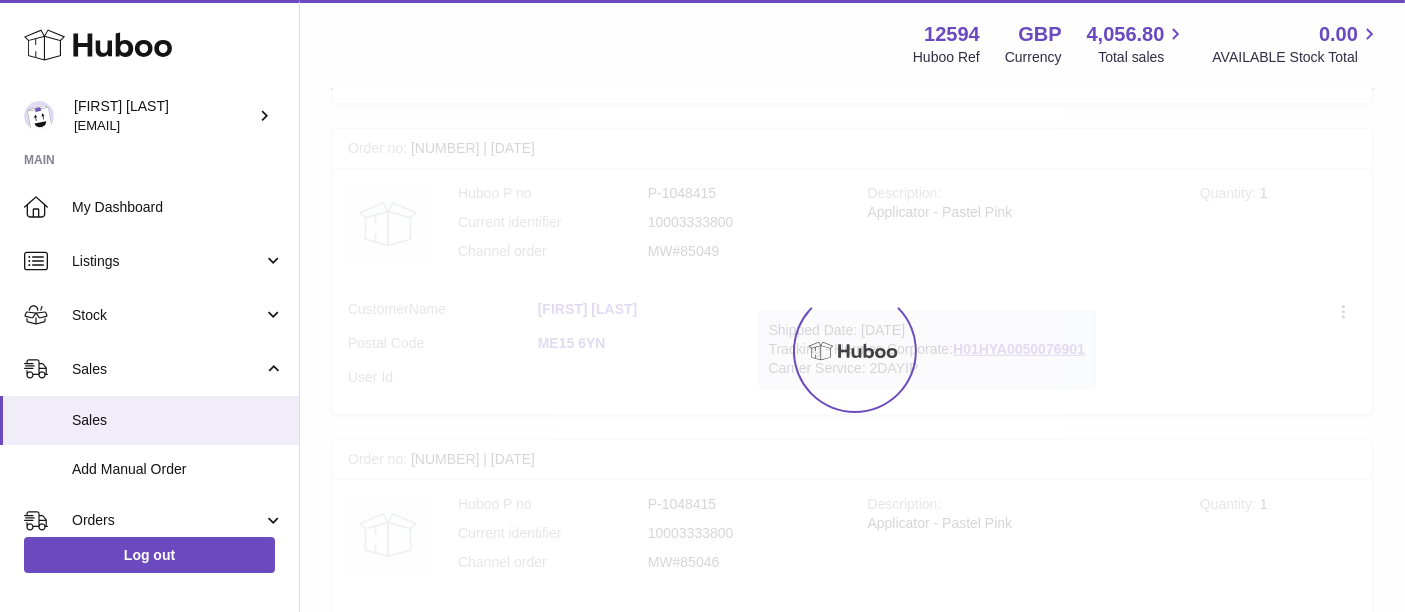 scroll, scrollTop: 89, scrollLeft: 0, axis: vertical 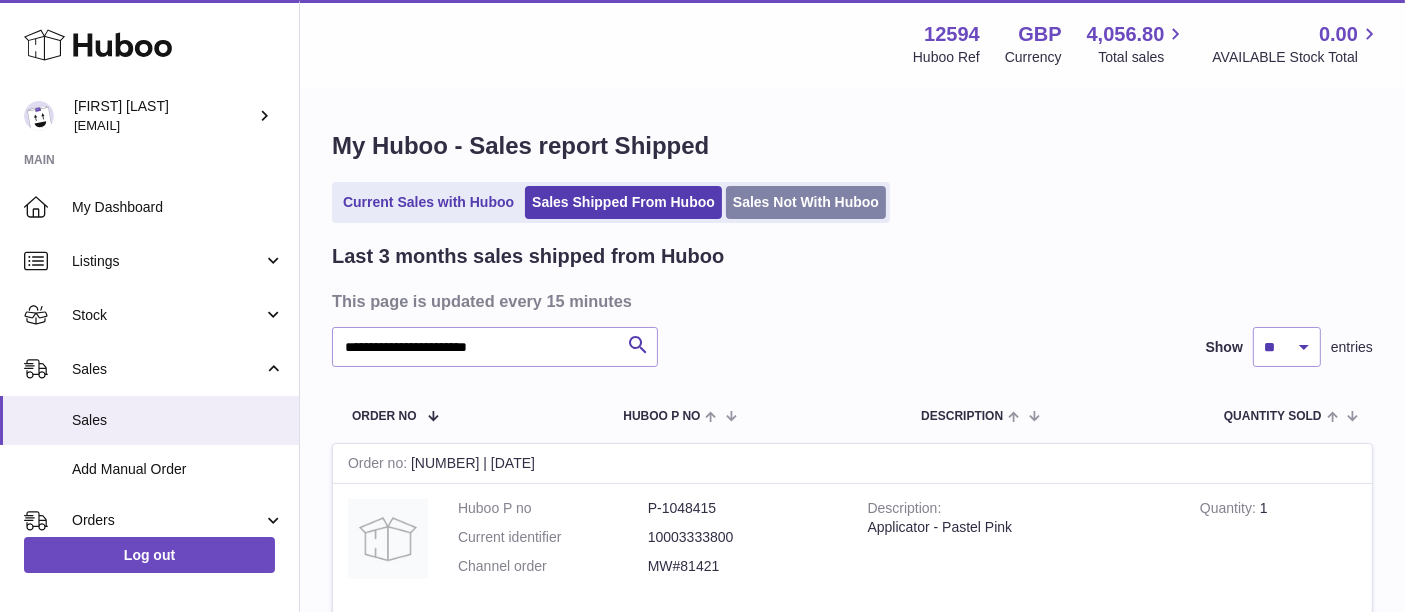 drag, startPoint x: 848, startPoint y: 210, endPoint x: 800, endPoint y: 223, distance: 49.729267 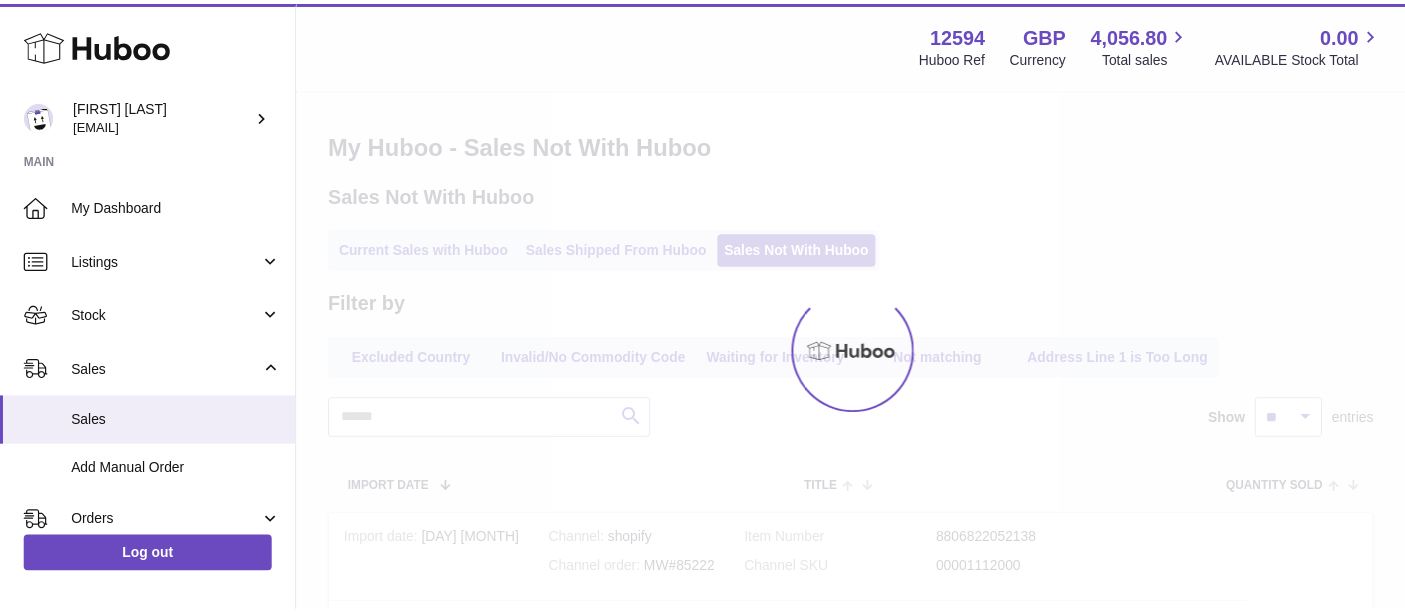 scroll, scrollTop: 0, scrollLeft: 0, axis: both 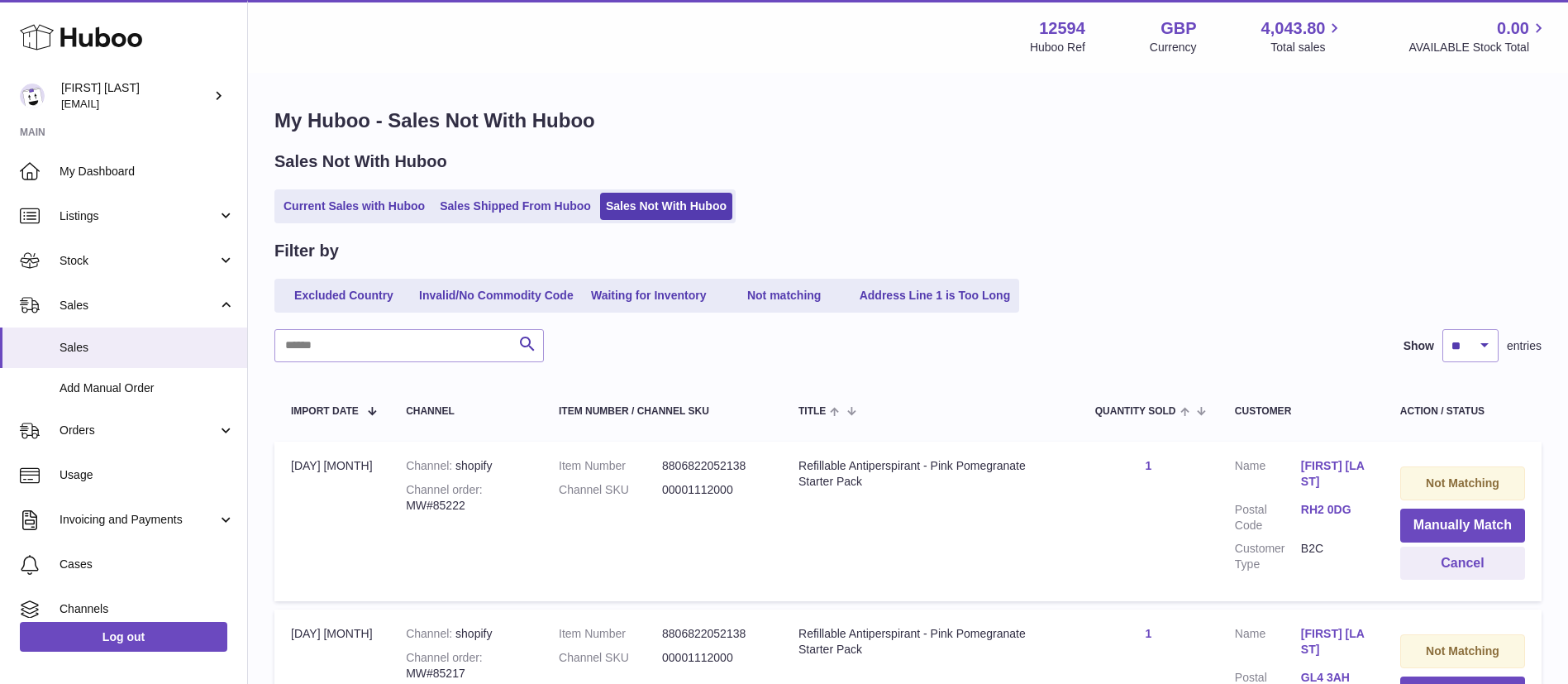 drag, startPoint x: 1174, startPoint y: 1, endPoint x: 938, endPoint y: 180, distance: 296.20432 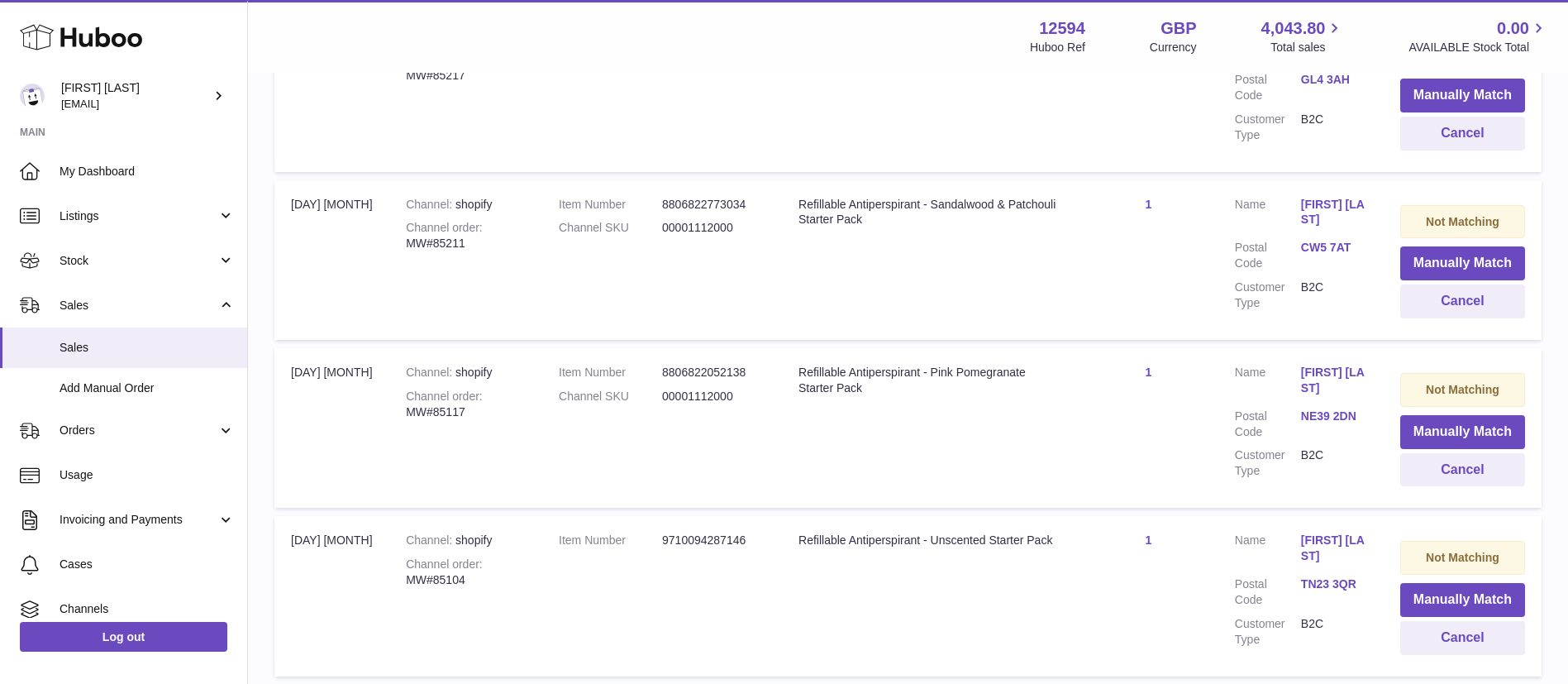 scroll, scrollTop: 1612, scrollLeft: 0, axis: vertical 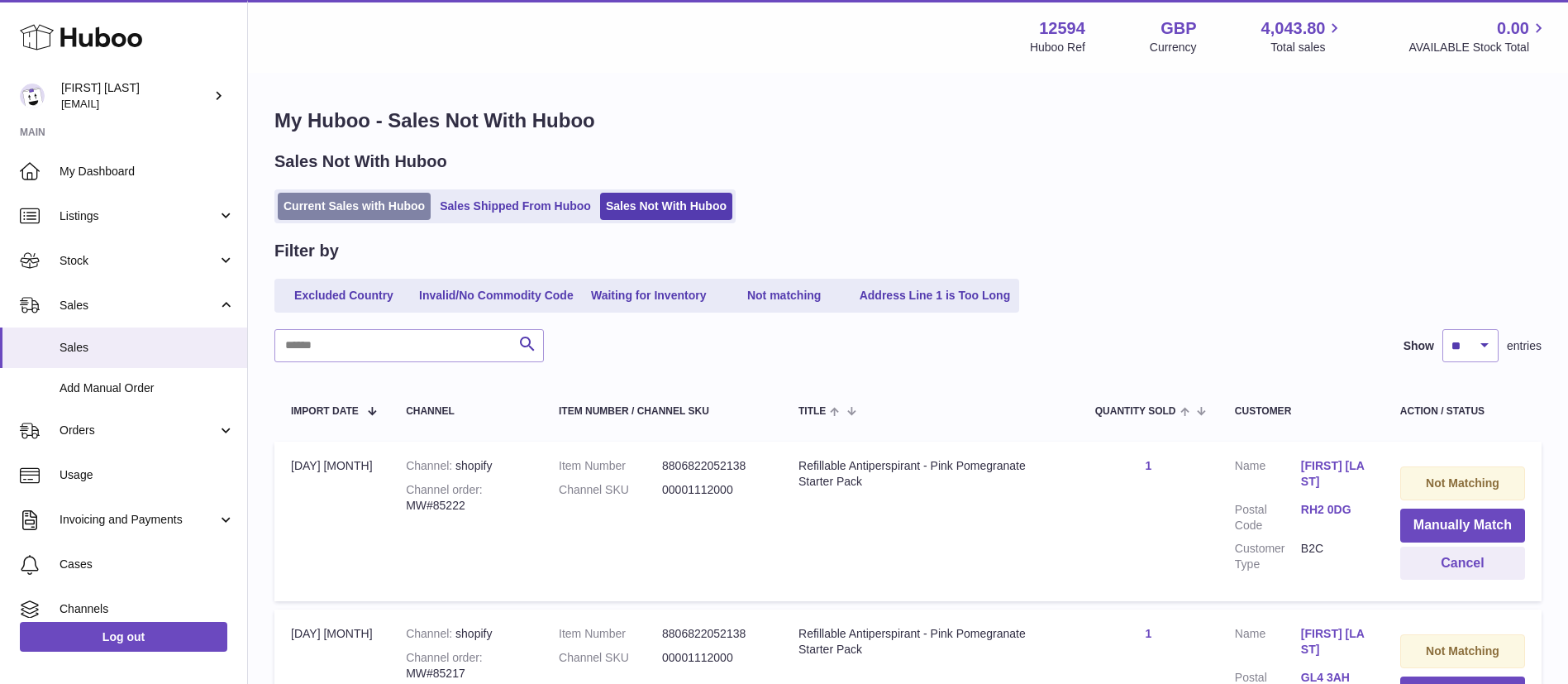 click on "Current Sales with Huboo" at bounding box center (354, 206) 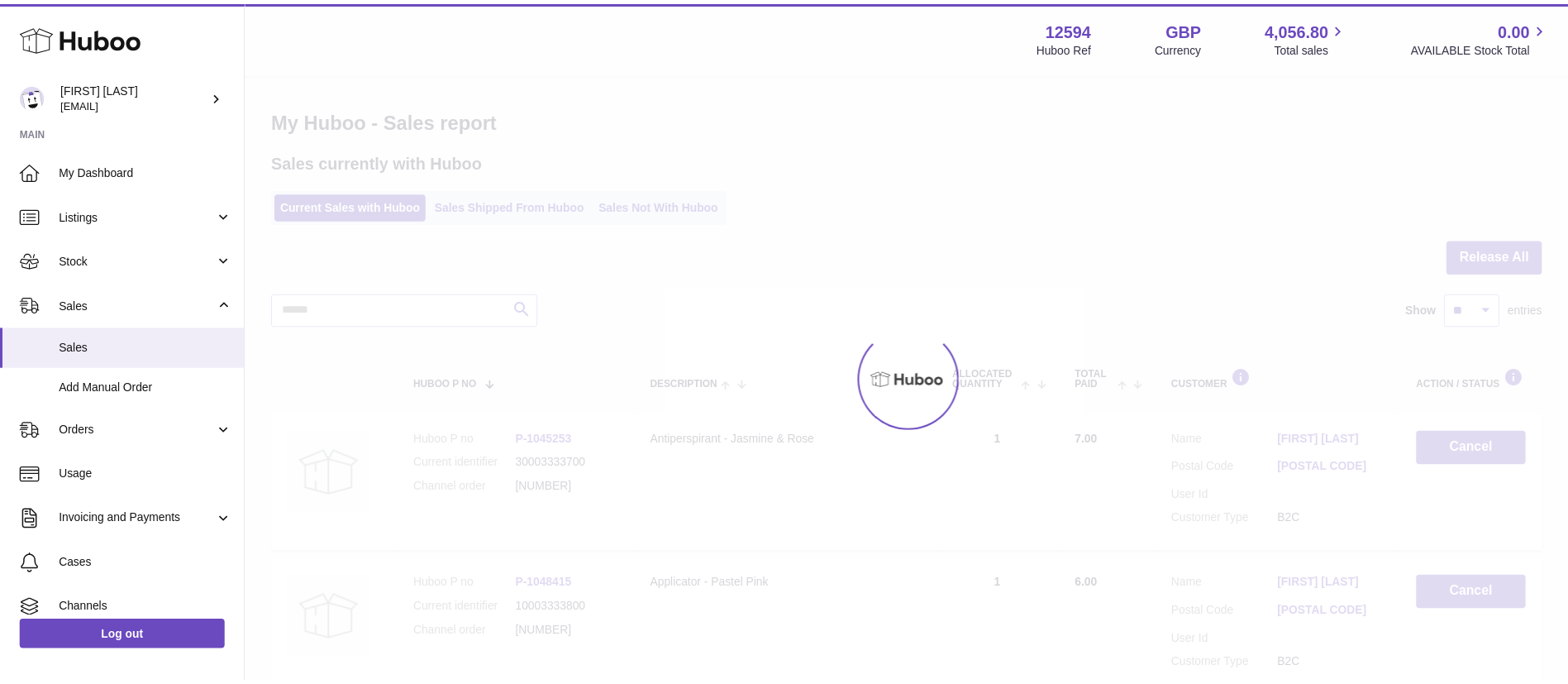 scroll, scrollTop: 0, scrollLeft: 0, axis: both 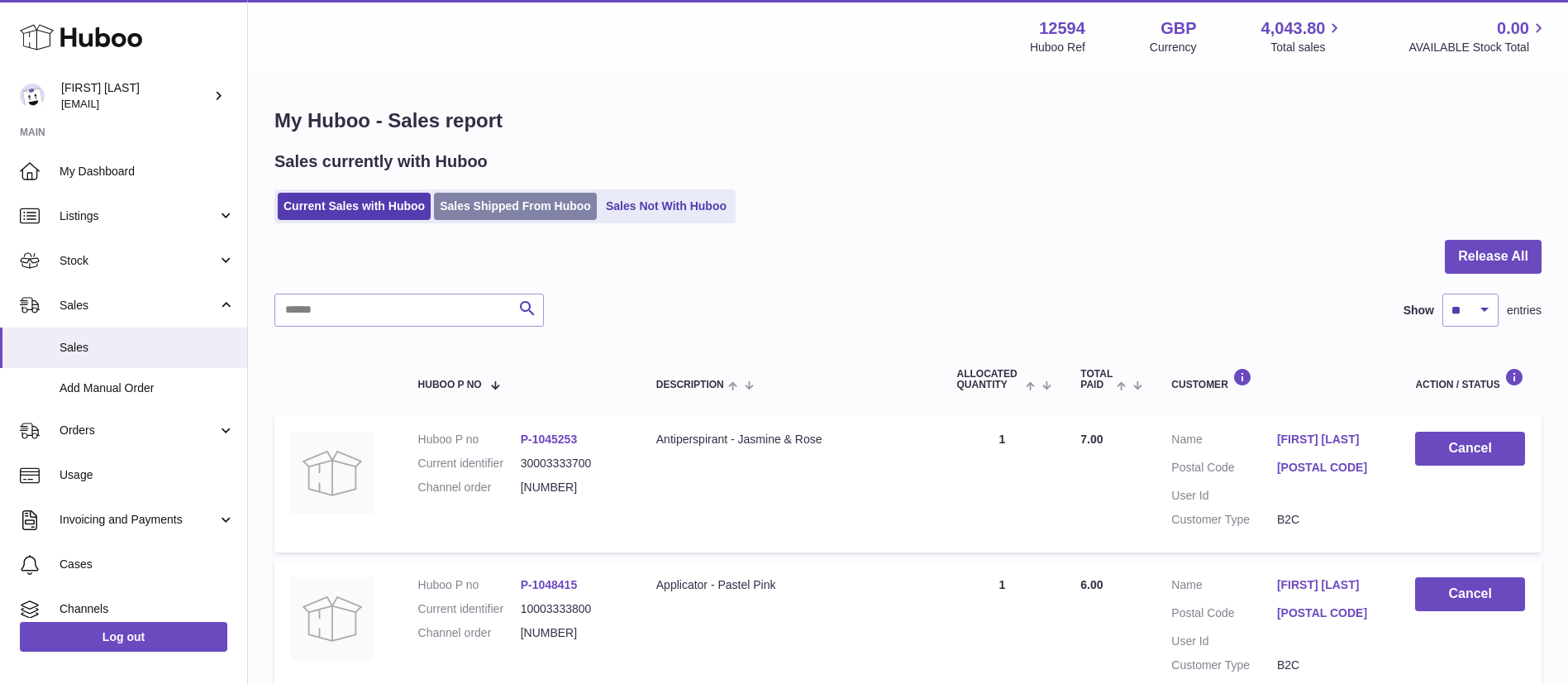 click on "Sales Shipped From Huboo" at bounding box center [515, 206] 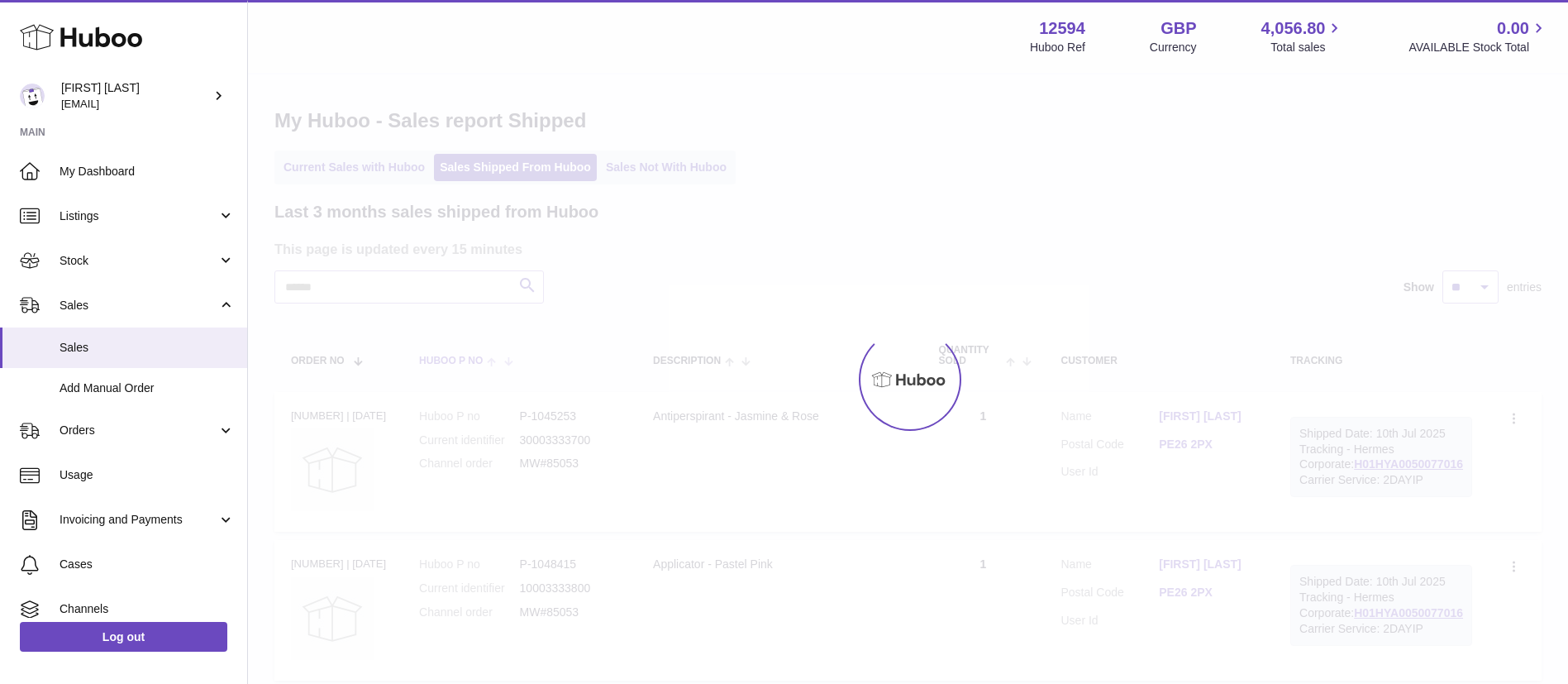scroll, scrollTop: 0, scrollLeft: 0, axis: both 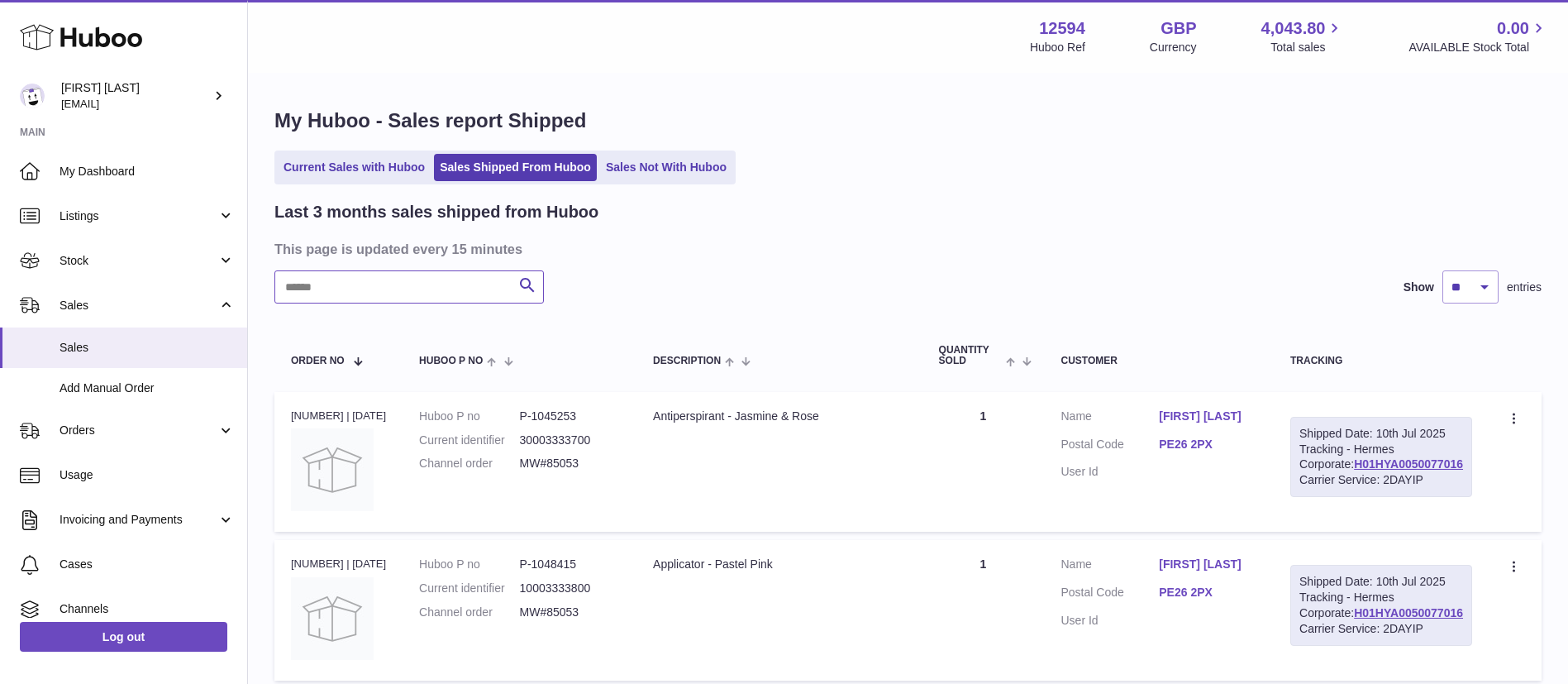 click at bounding box center (409, 287) 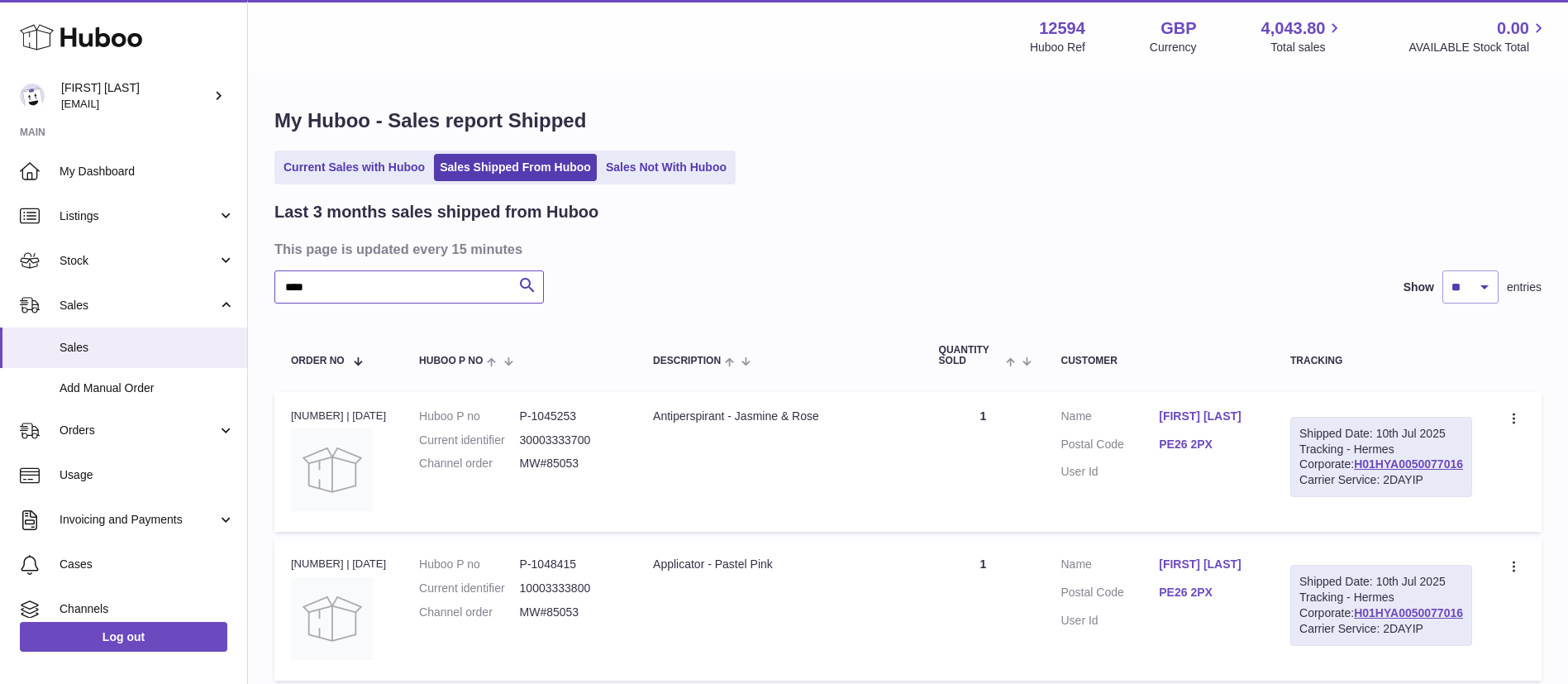 type on "****" 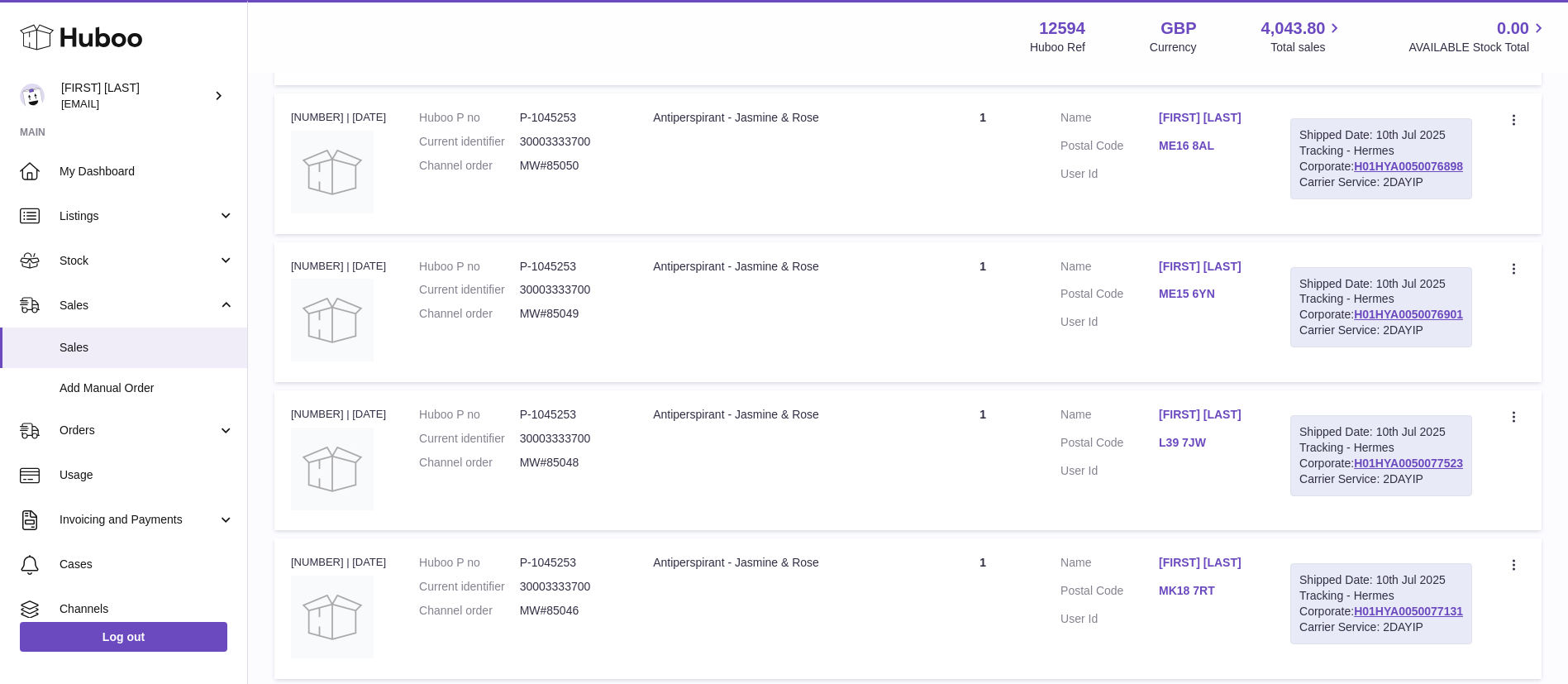 scroll, scrollTop: 0, scrollLeft: 0, axis: both 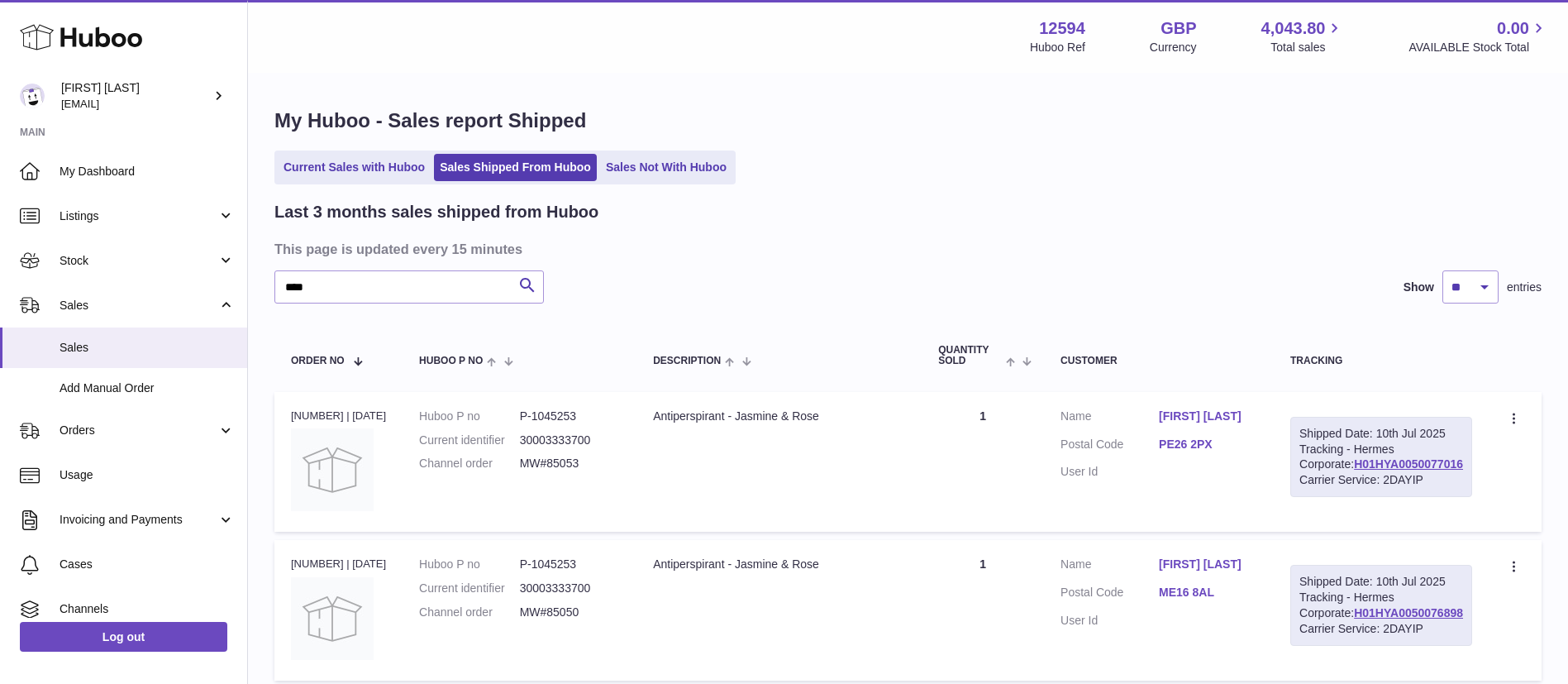 click on "Huboo P no   P-1045253   Current identifier   30003333700
Channel order
MW#85053" at bounding box center (519, 444) 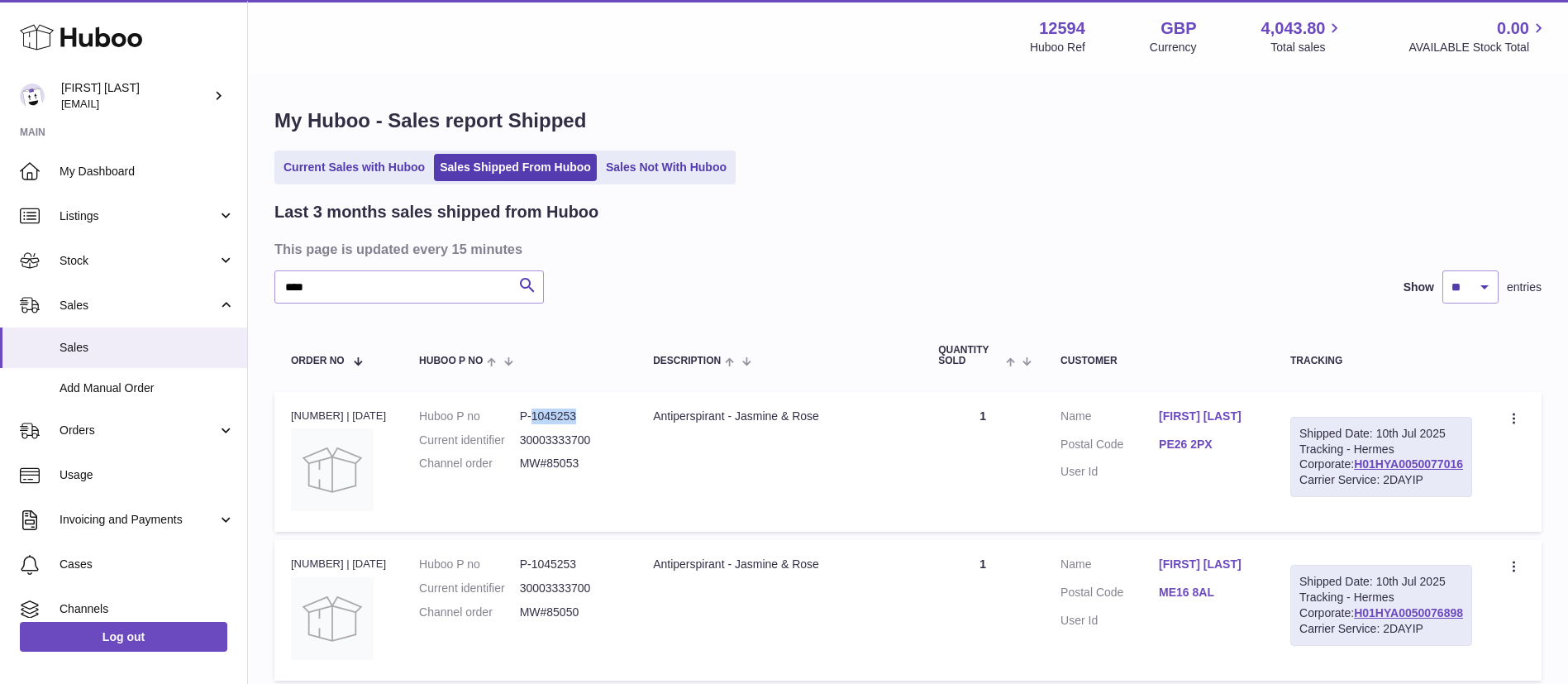 click on "Huboo P no   P-1045253   Current identifier   30003333700
Channel order
MW#85053" at bounding box center [519, 444] 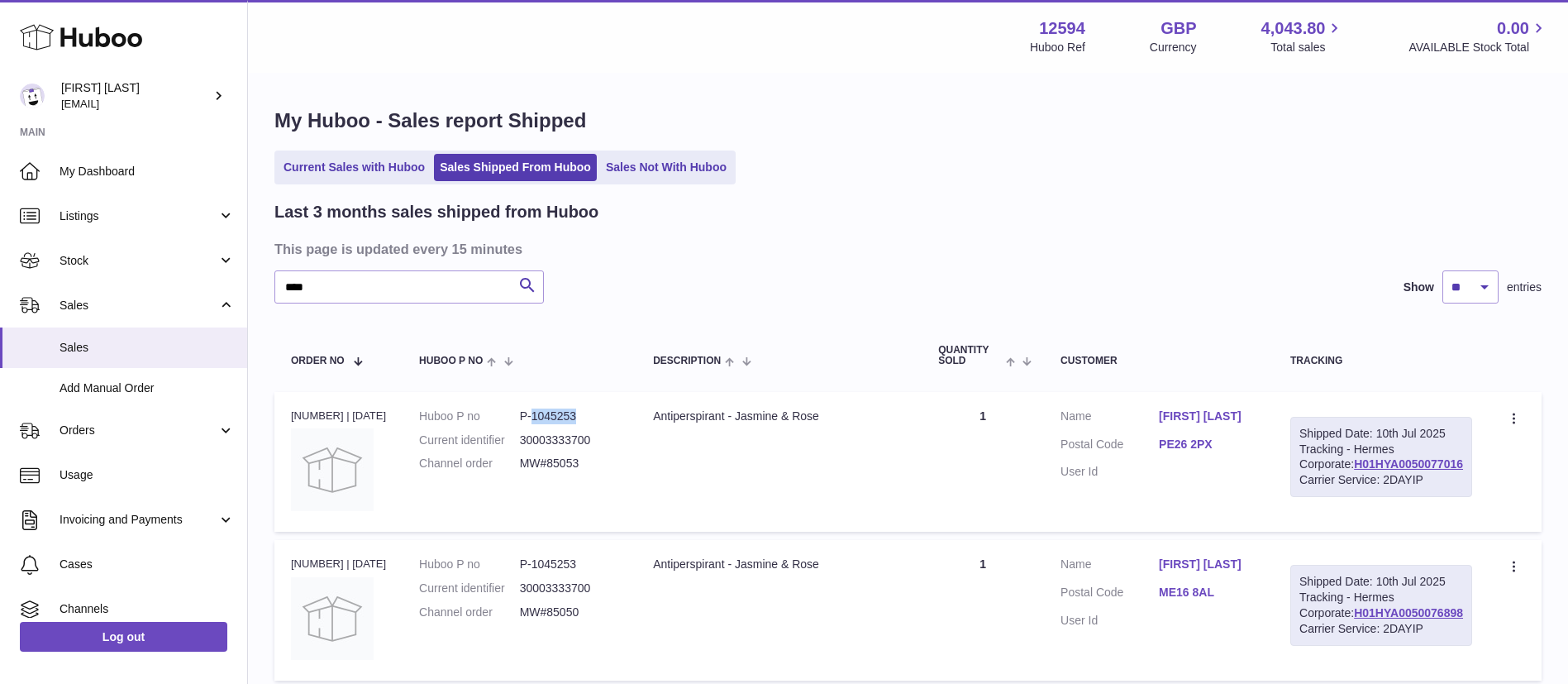 copy on "1045253" 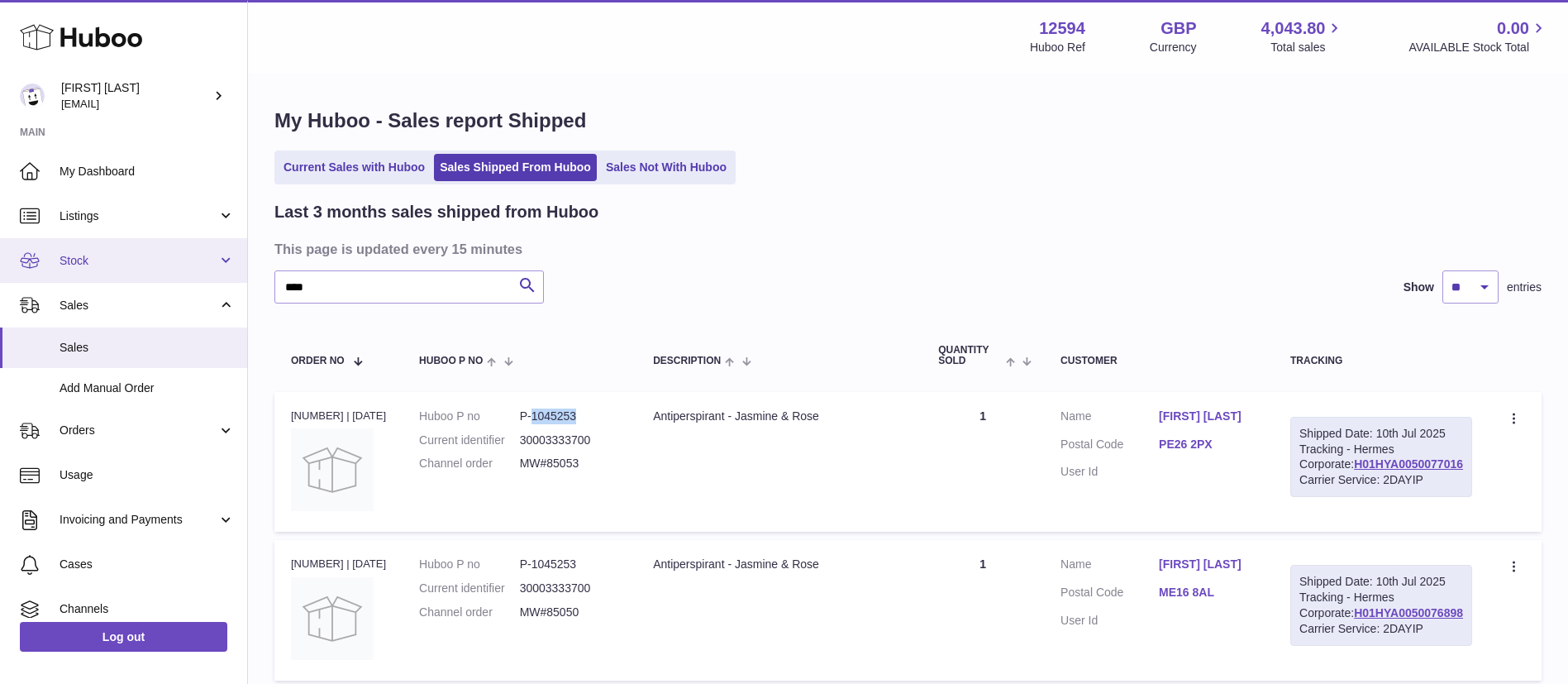 click on "Stock" at bounding box center [138, 261] 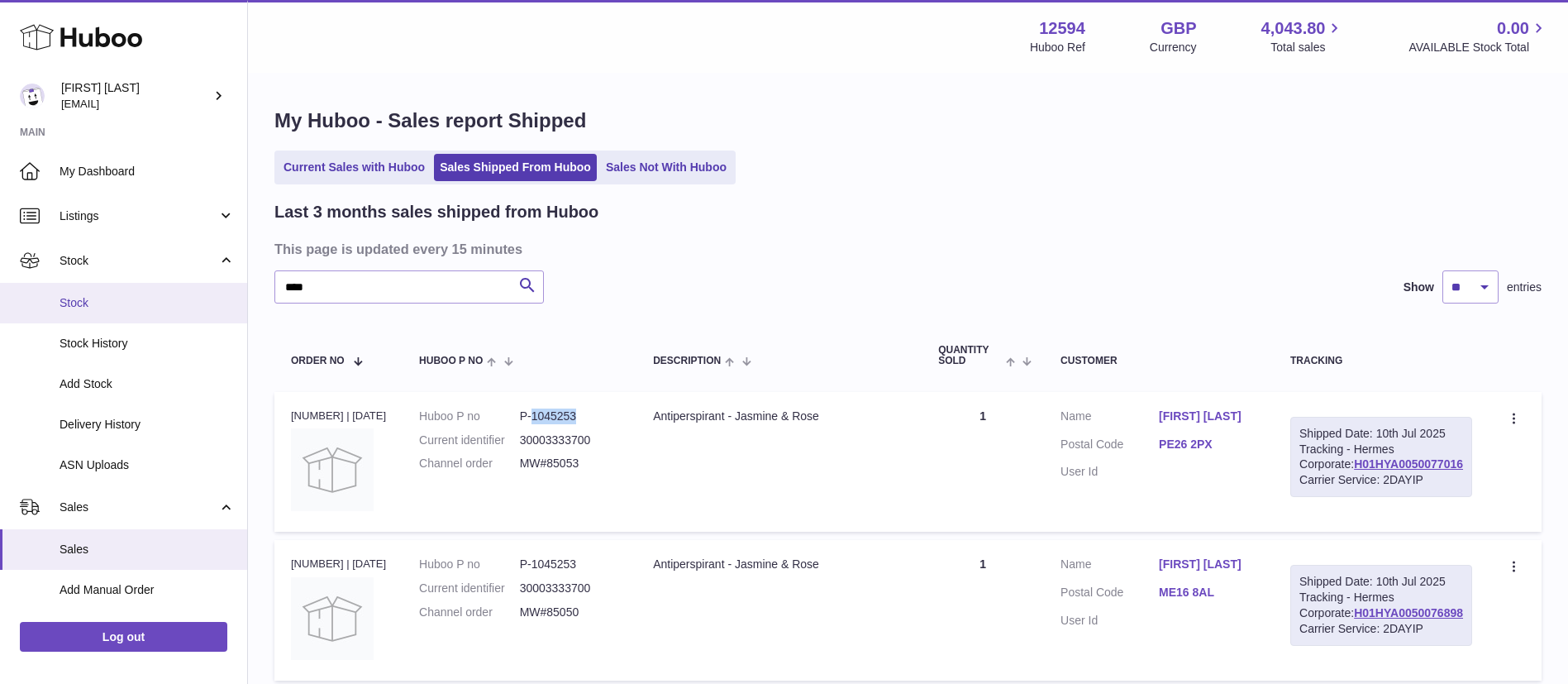 click on "Stock" at bounding box center (147, 303) 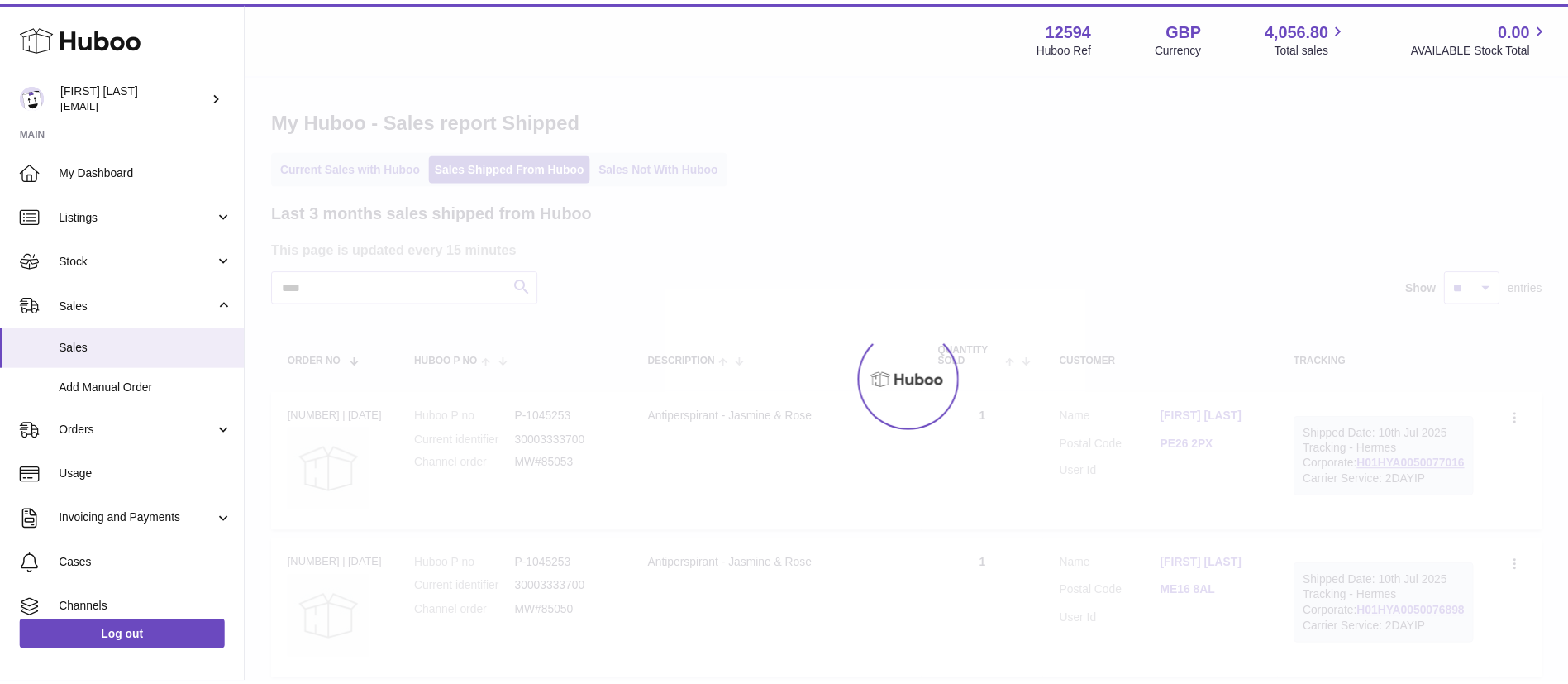 scroll, scrollTop: 0, scrollLeft: 0, axis: both 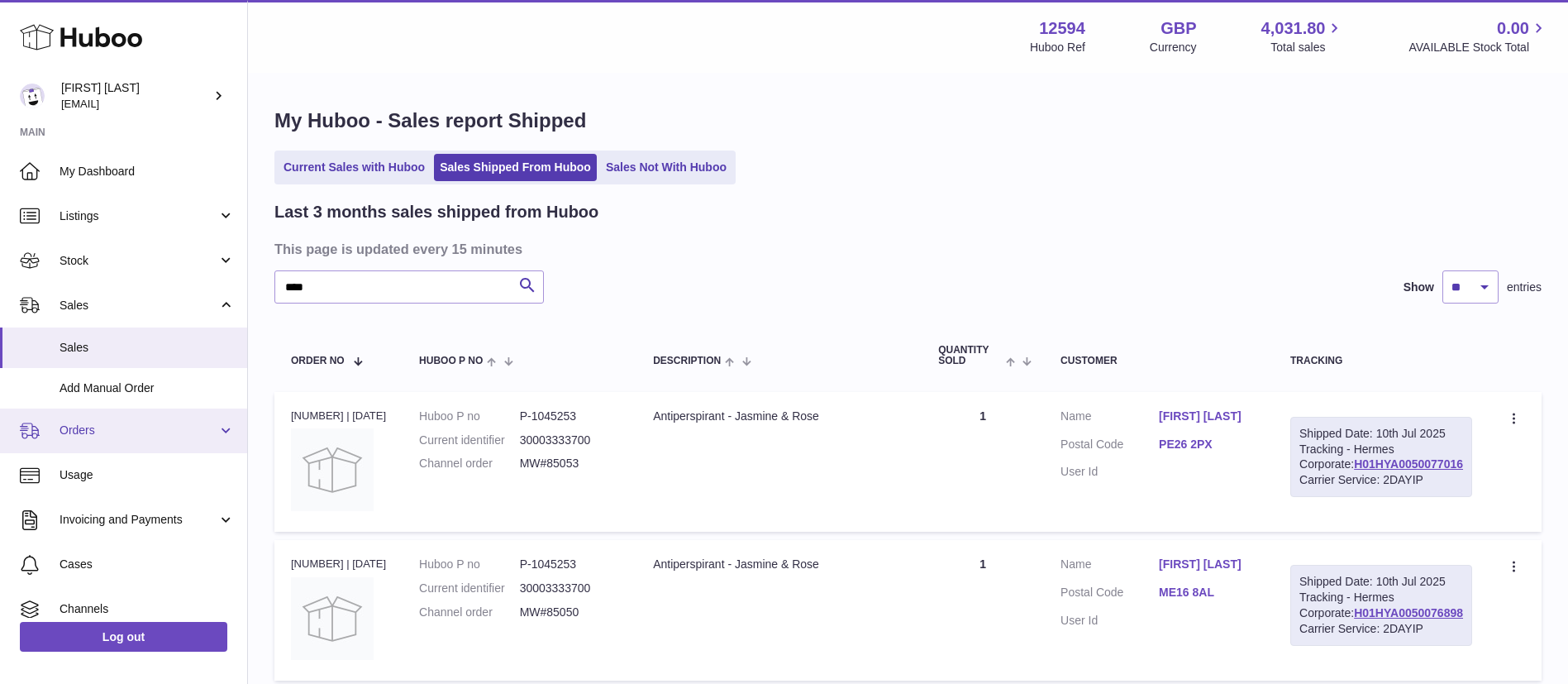 click on "Orders" at bounding box center (123, 431) 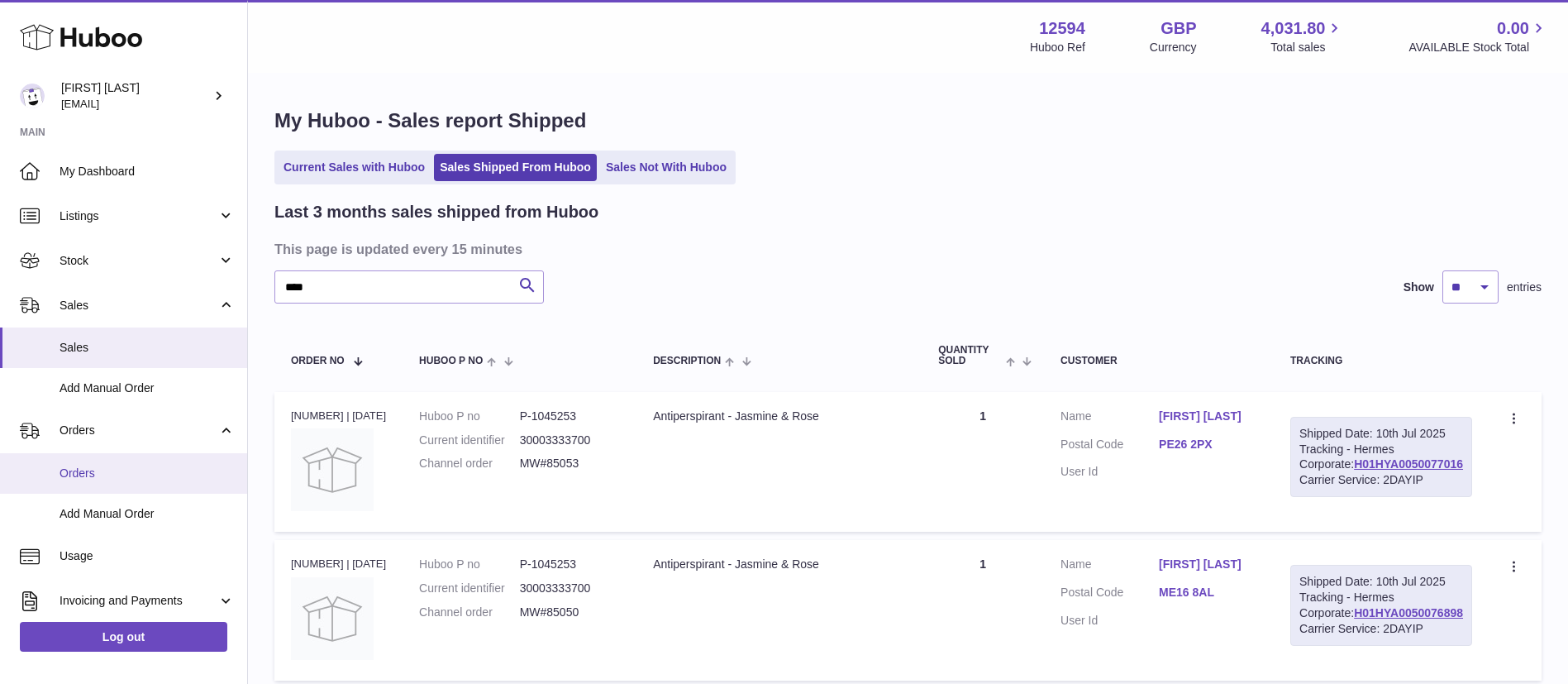 click on "Orders" at bounding box center [147, 473] 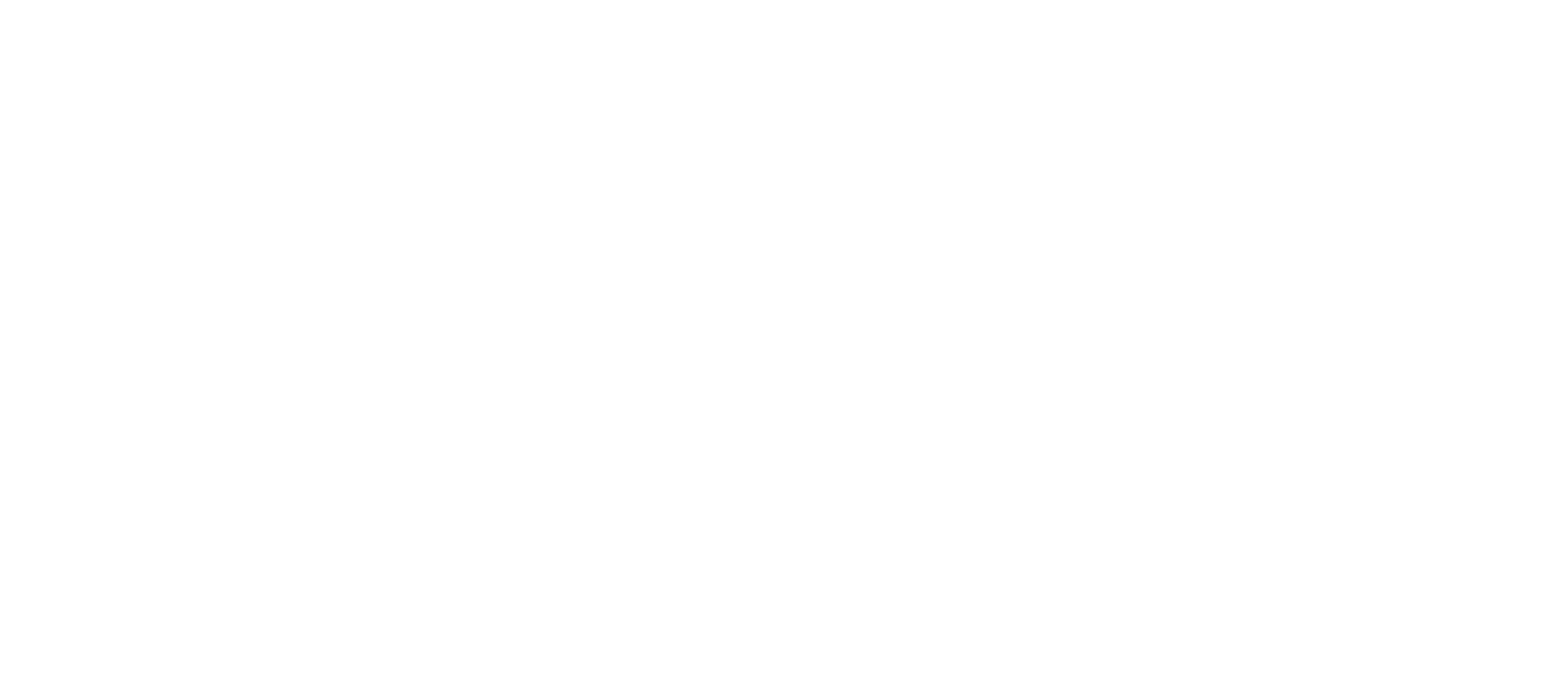 scroll, scrollTop: 0, scrollLeft: 0, axis: both 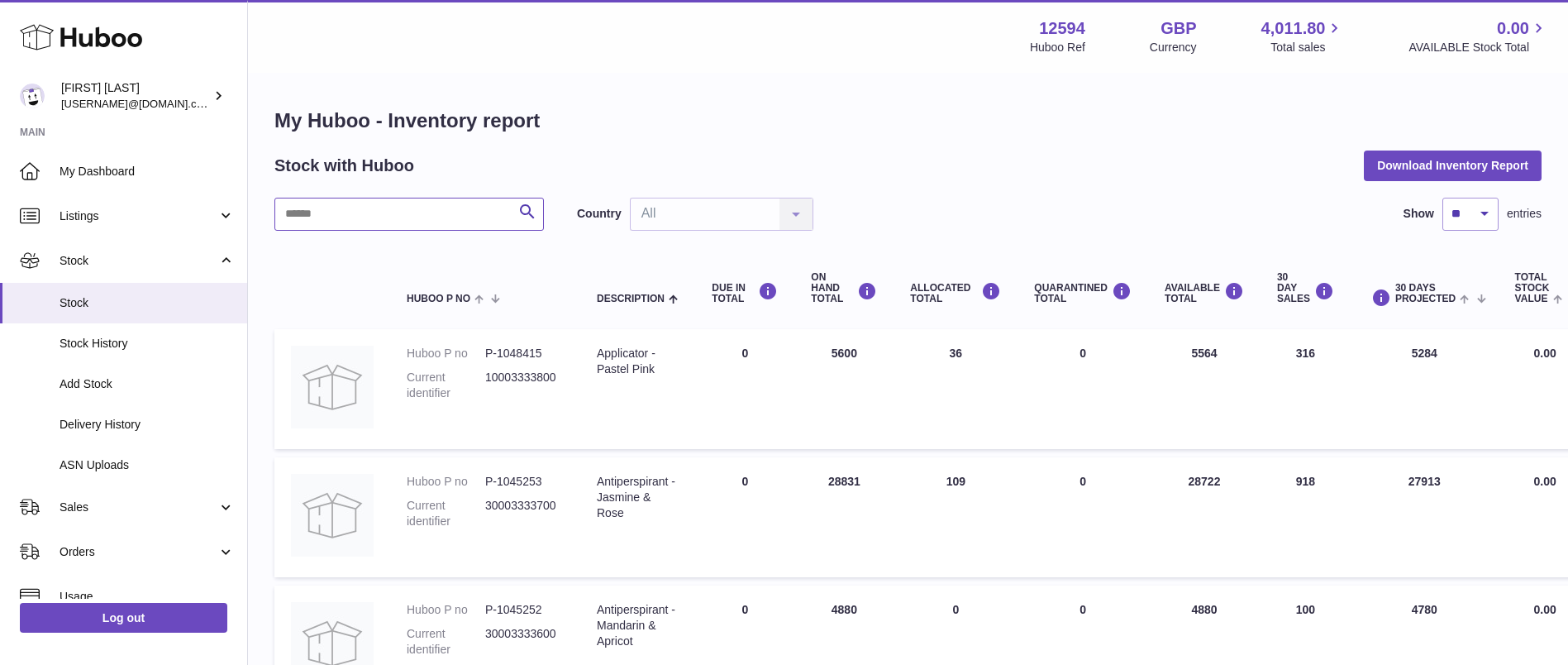paste on "*******" 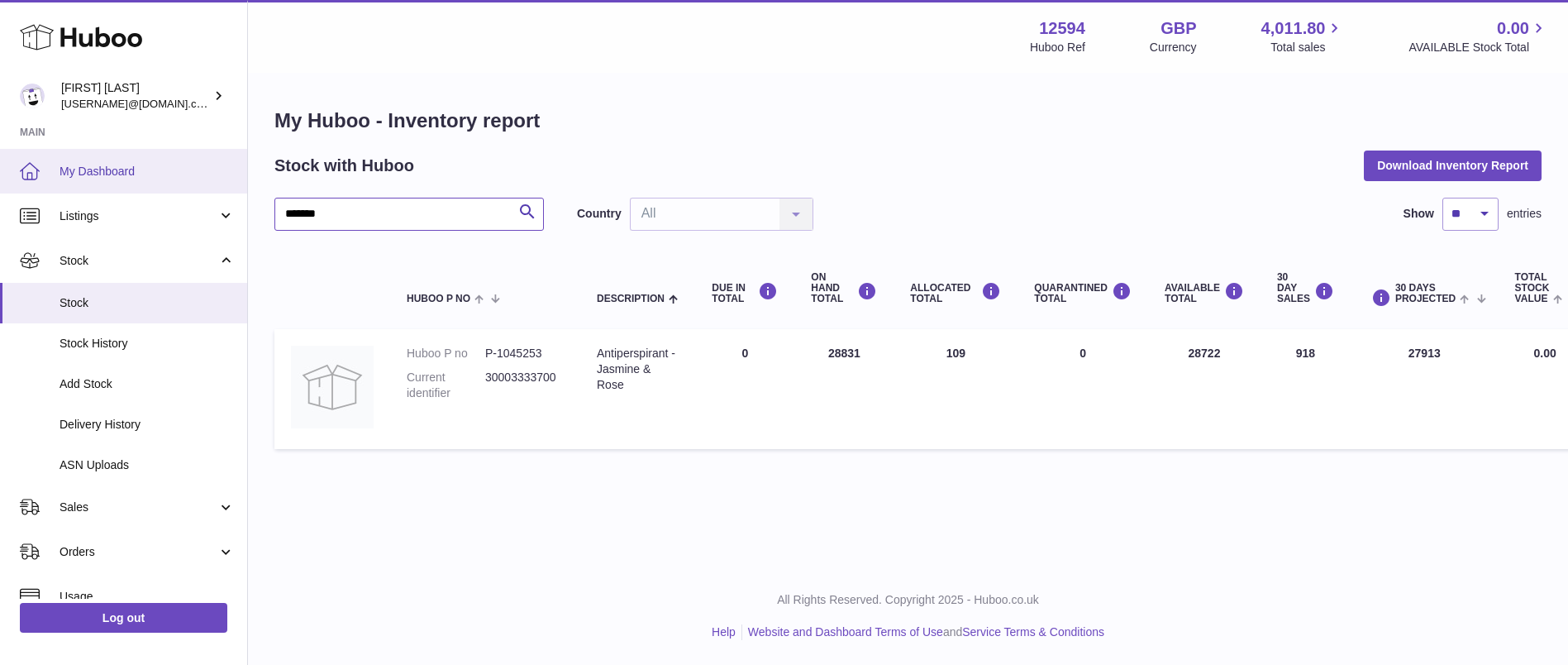 drag, startPoint x: 418, startPoint y: 213, endPoint x: 0, endPoint y: 174, distance: 419.81544 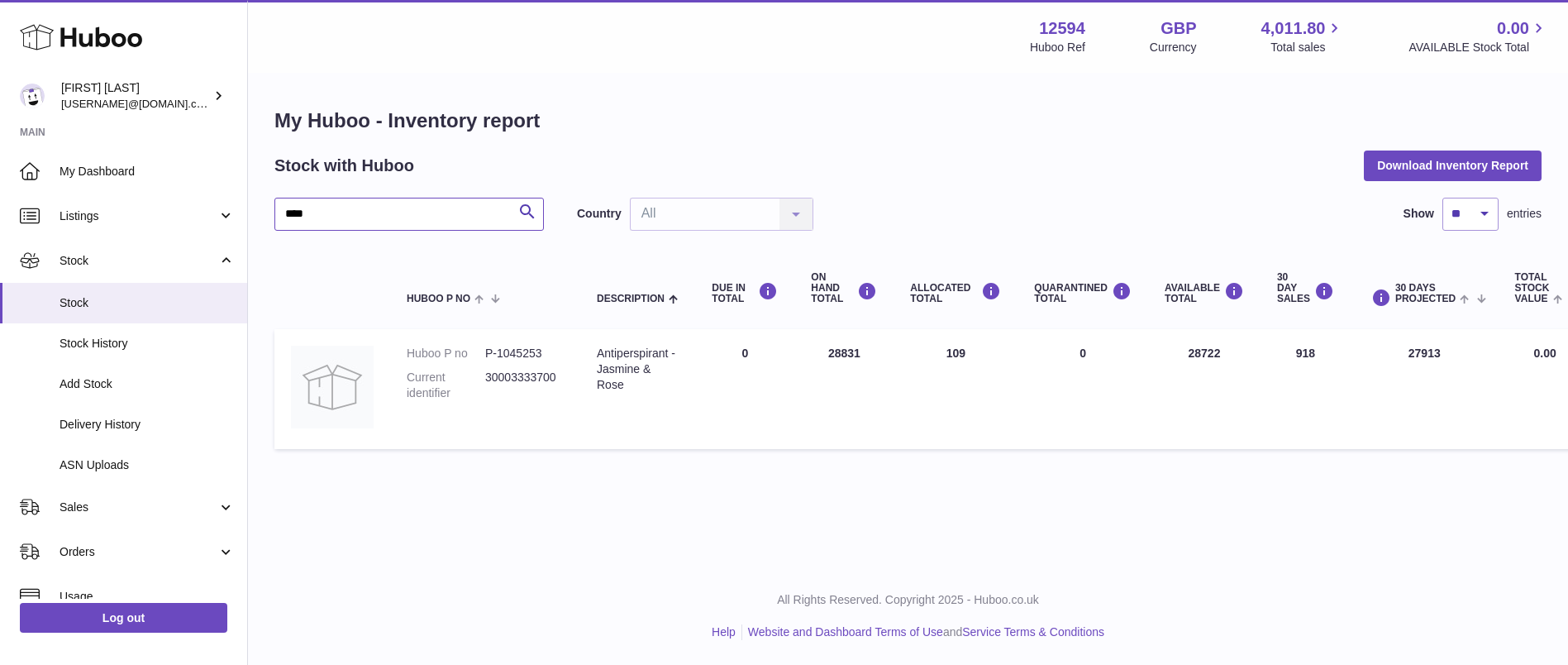 type on "****" 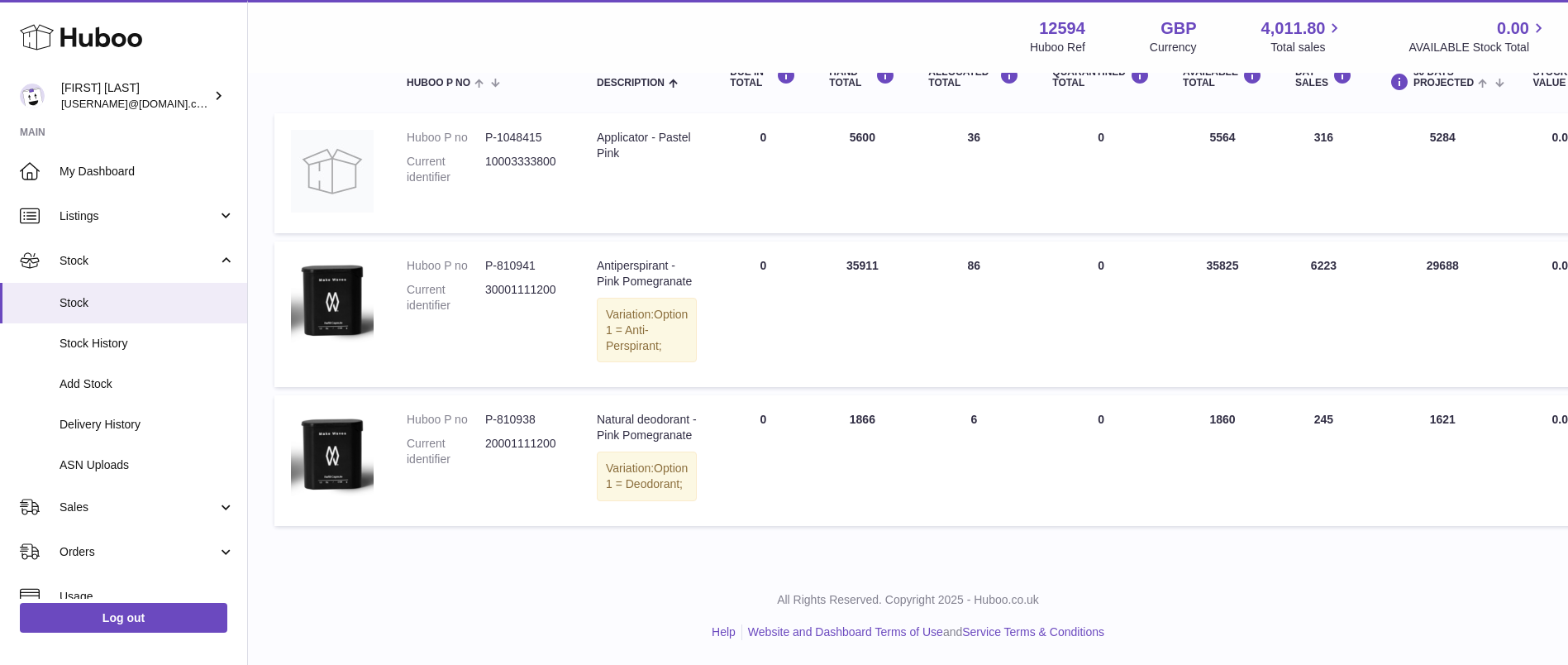 scroll, scrollTop: 0, scrollLeft: 0, axis: both 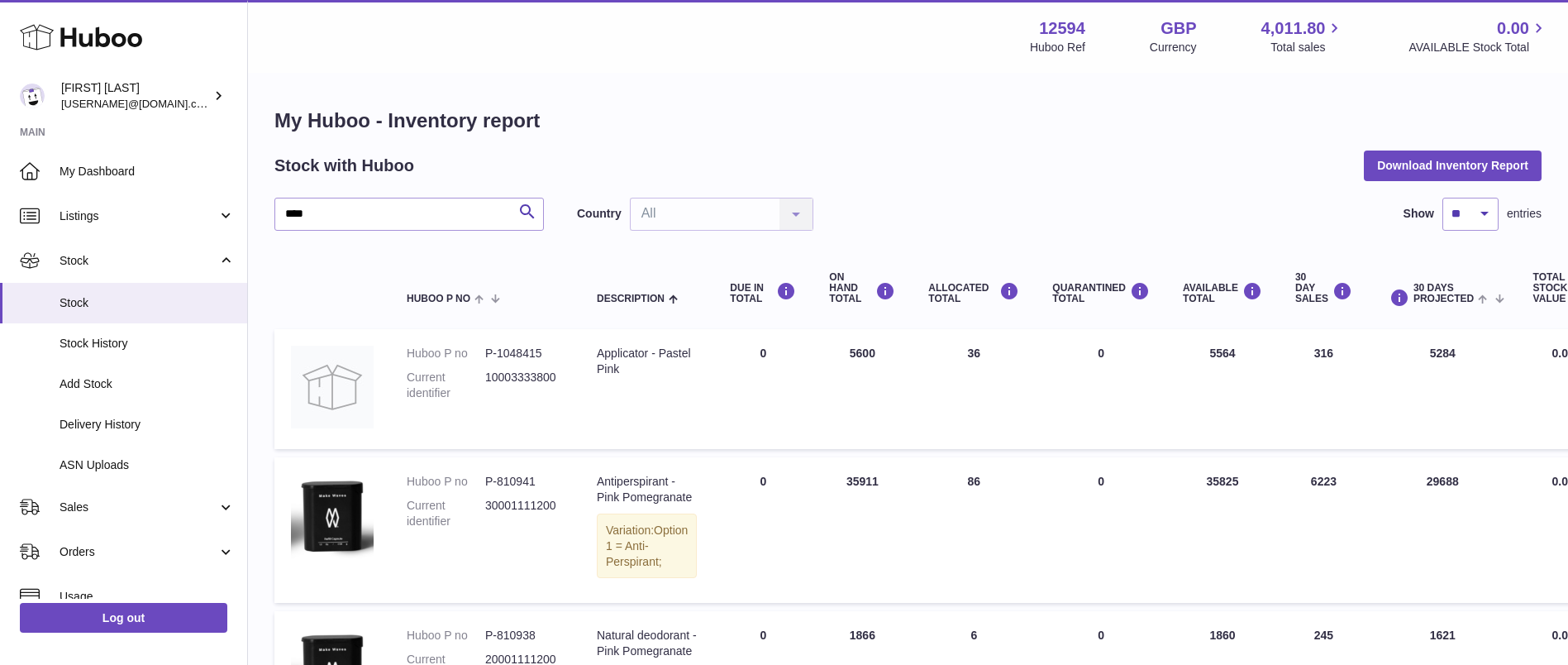 click on "QUARANTINED Total
0" at bounding box center [1101, 530] 